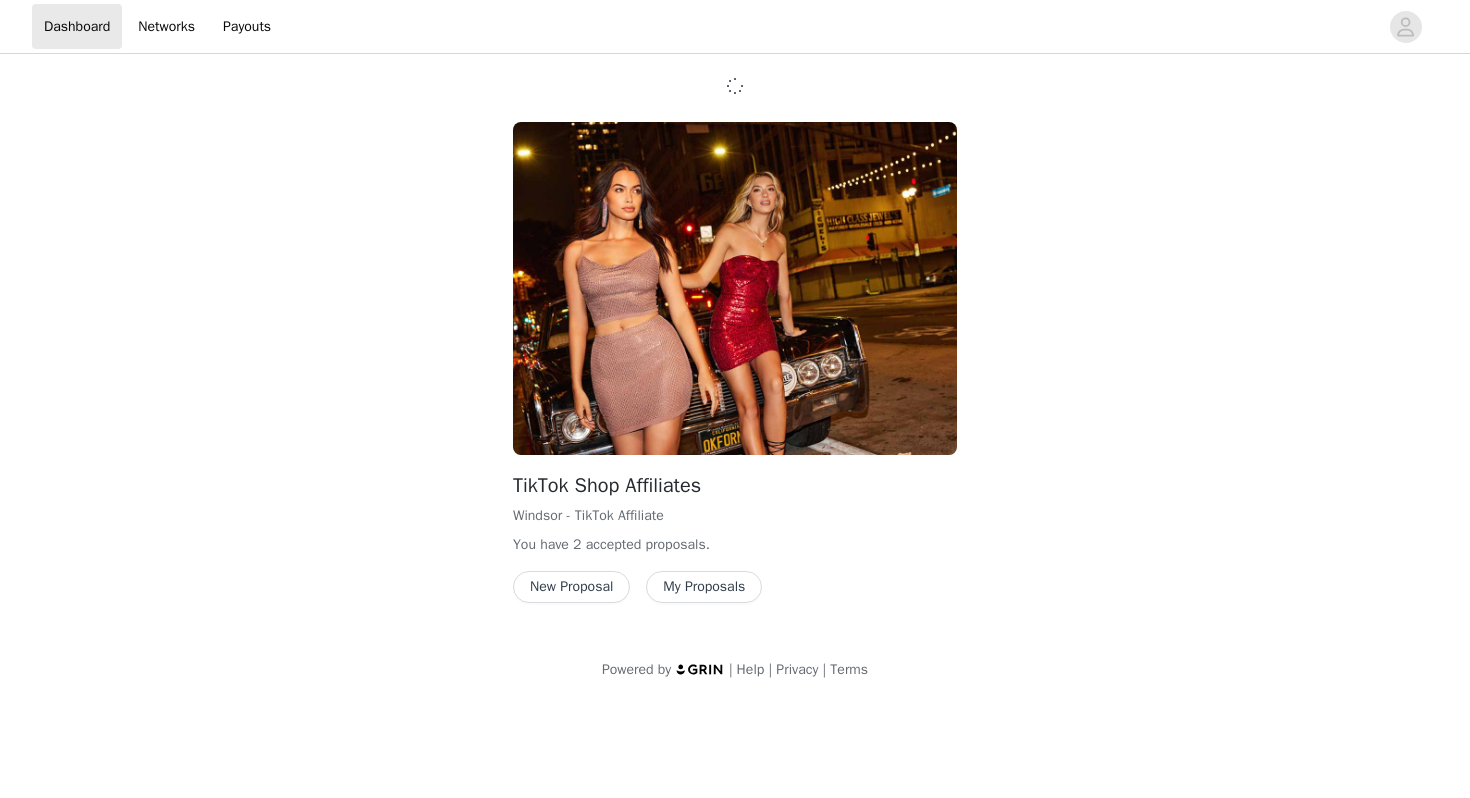 scroll, scrollTop: 0, scrollLeft: 0, axis: both 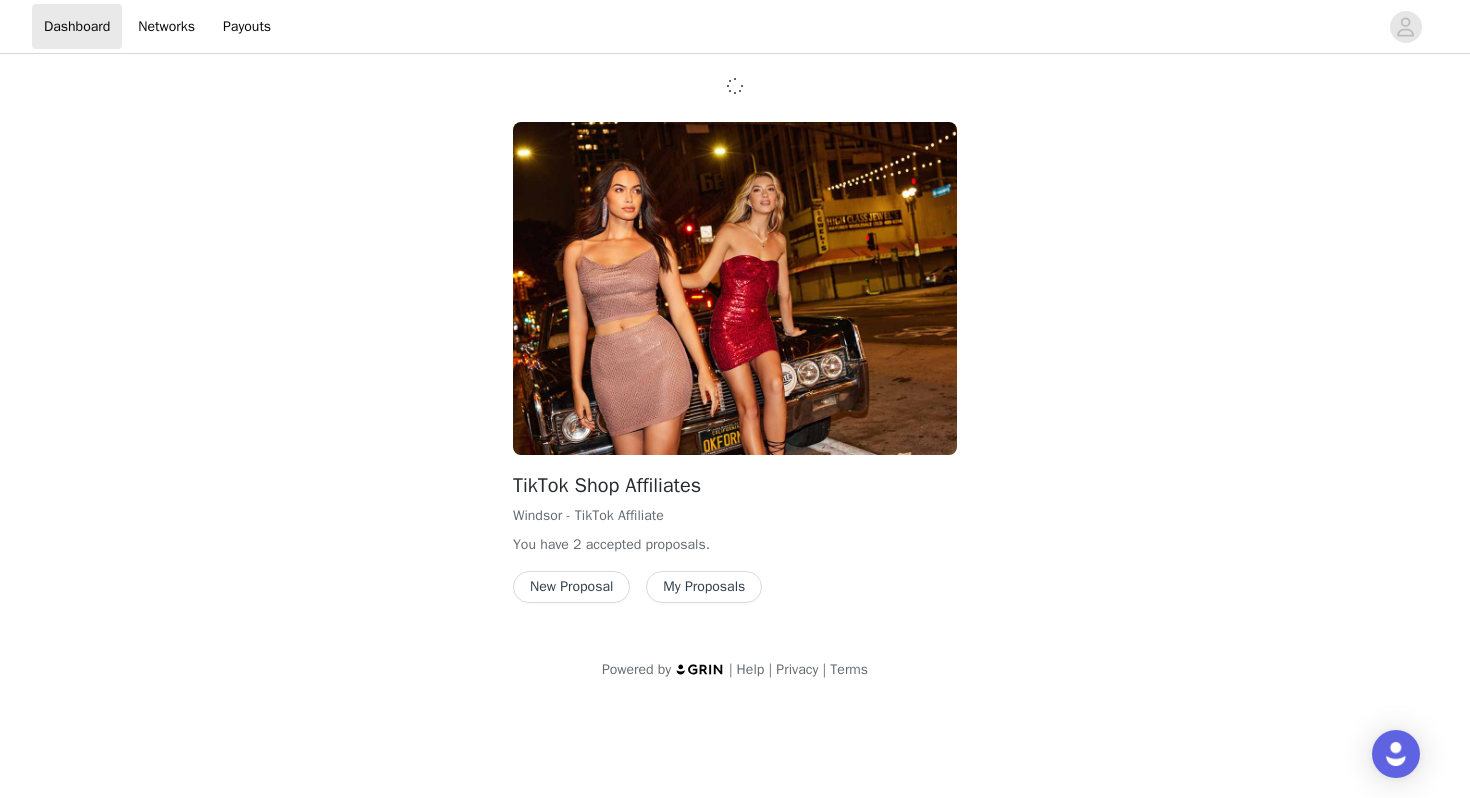 click on "New Proposal" at bounding box center (571, 587) 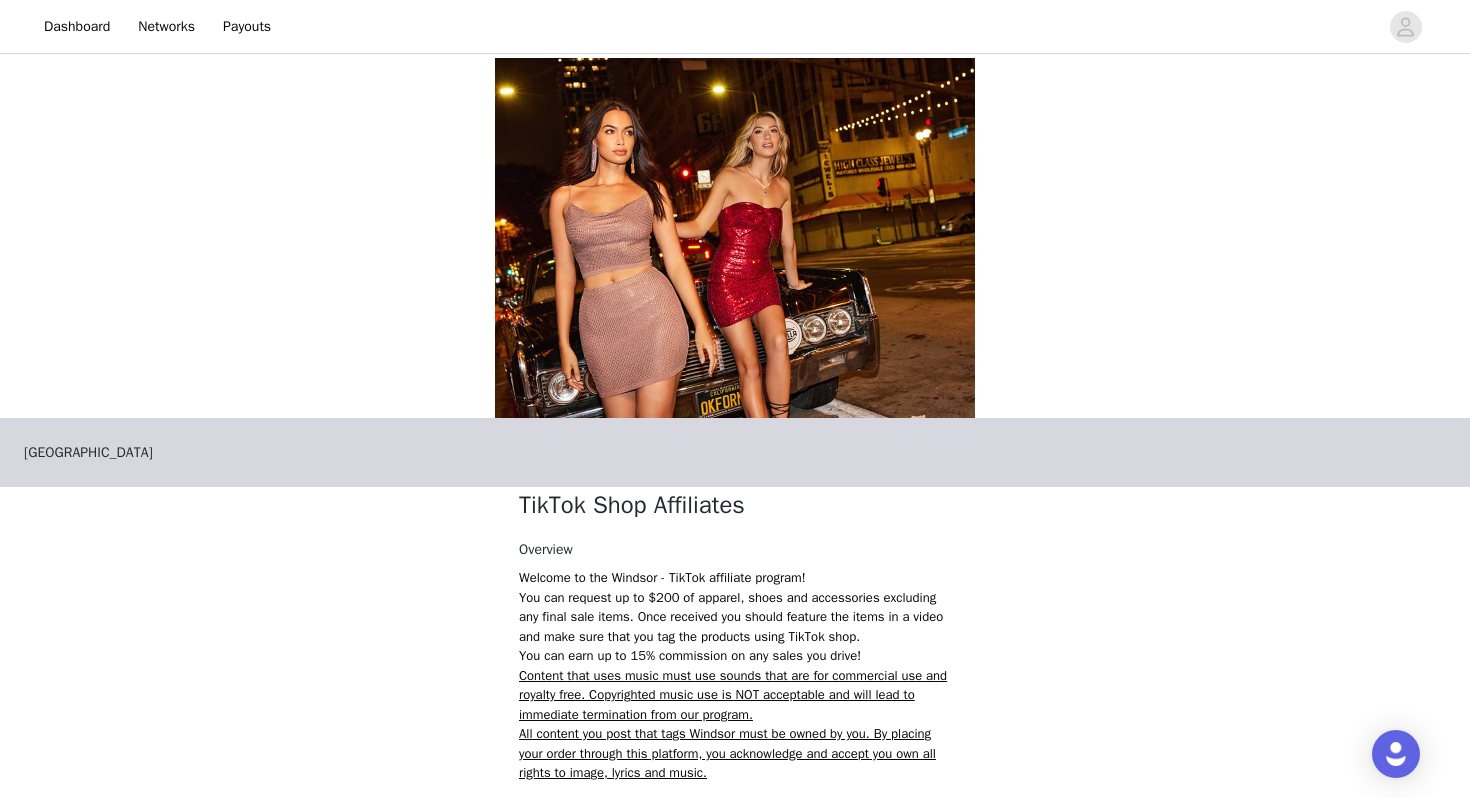 scroll, scrollTop: 299, scrollLeft: 0, axis: vertical 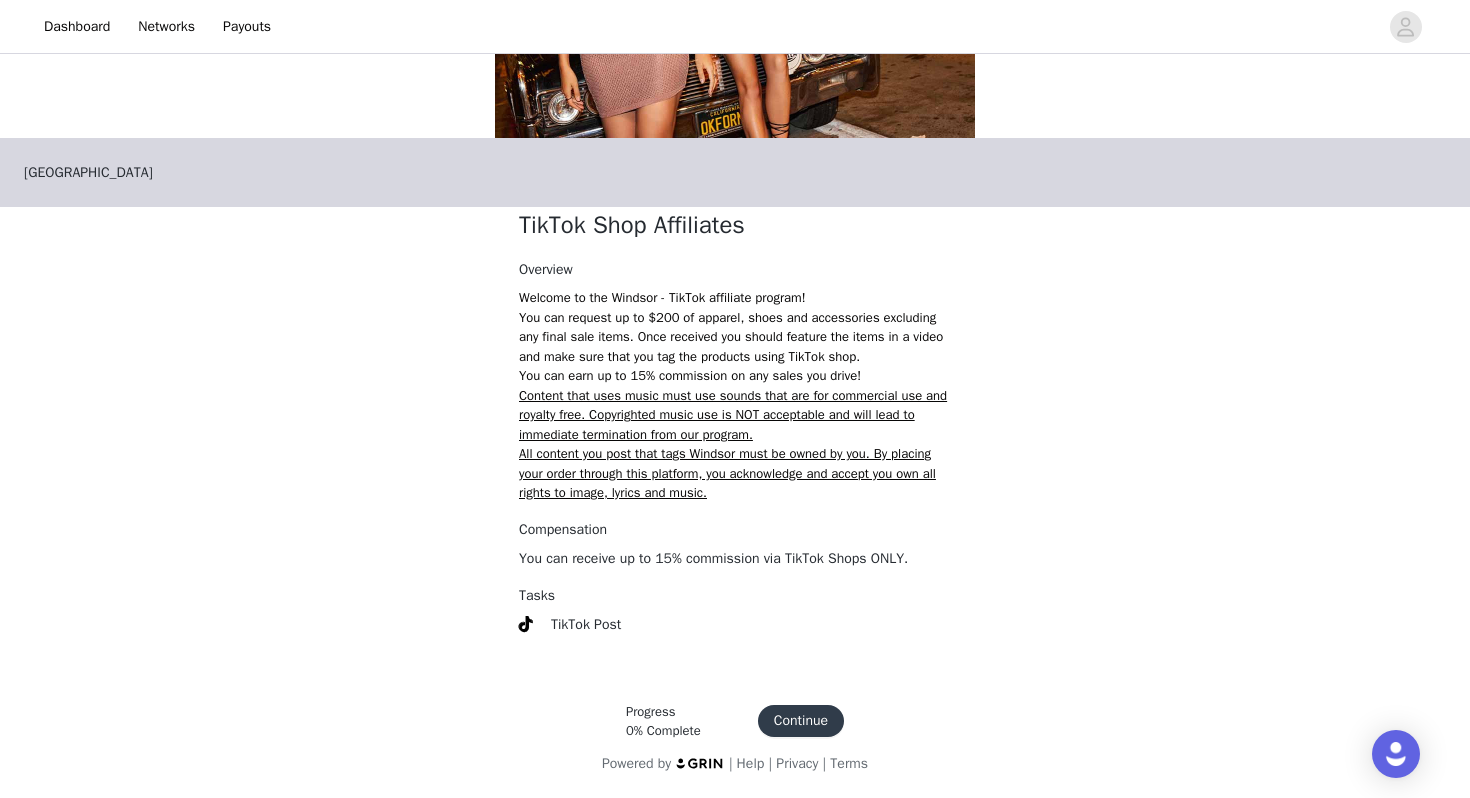 click on "Continue" at bounding box center [801, 721] 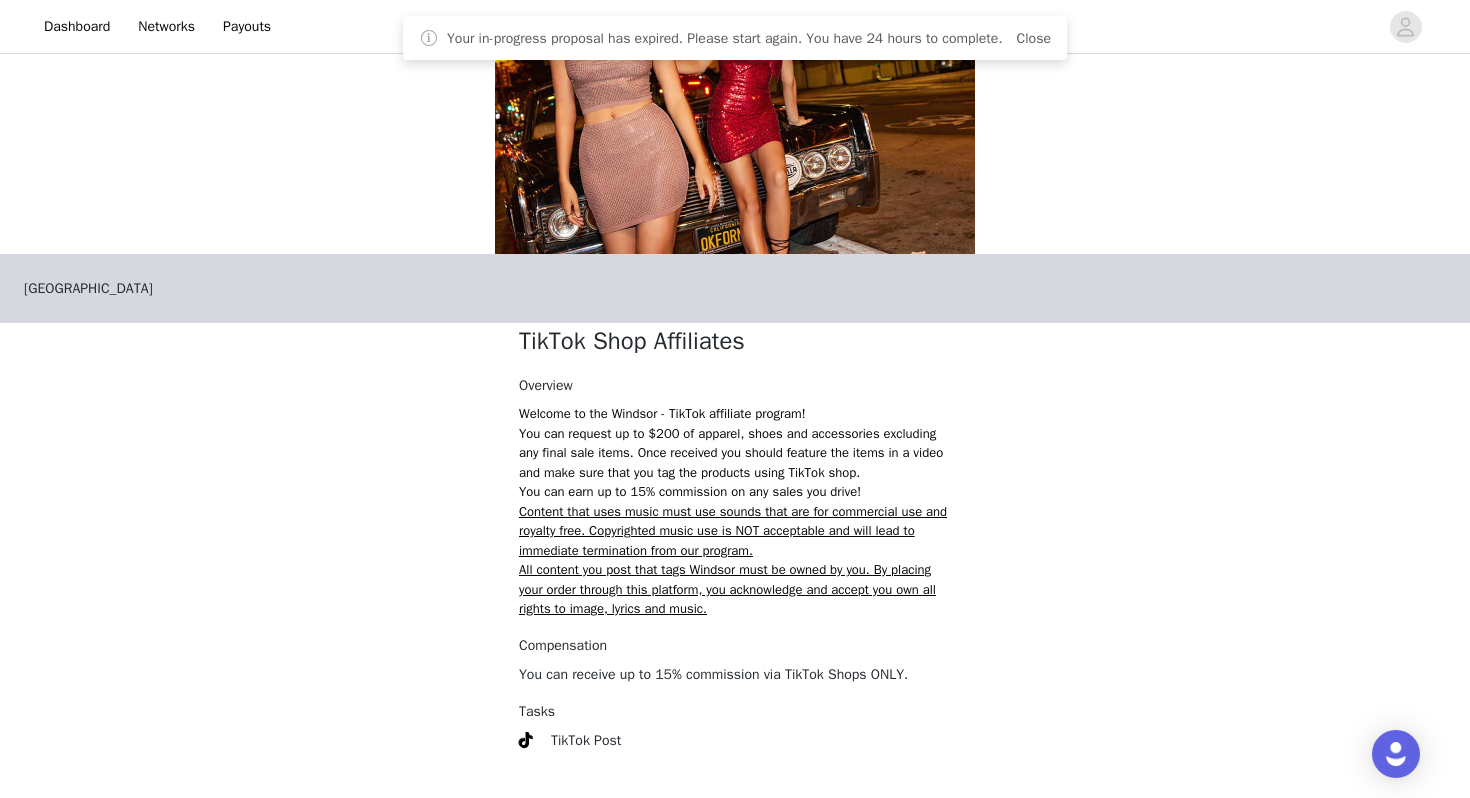 scroll, scrollTop: 292, scrollLeft: 0, axis: vertical 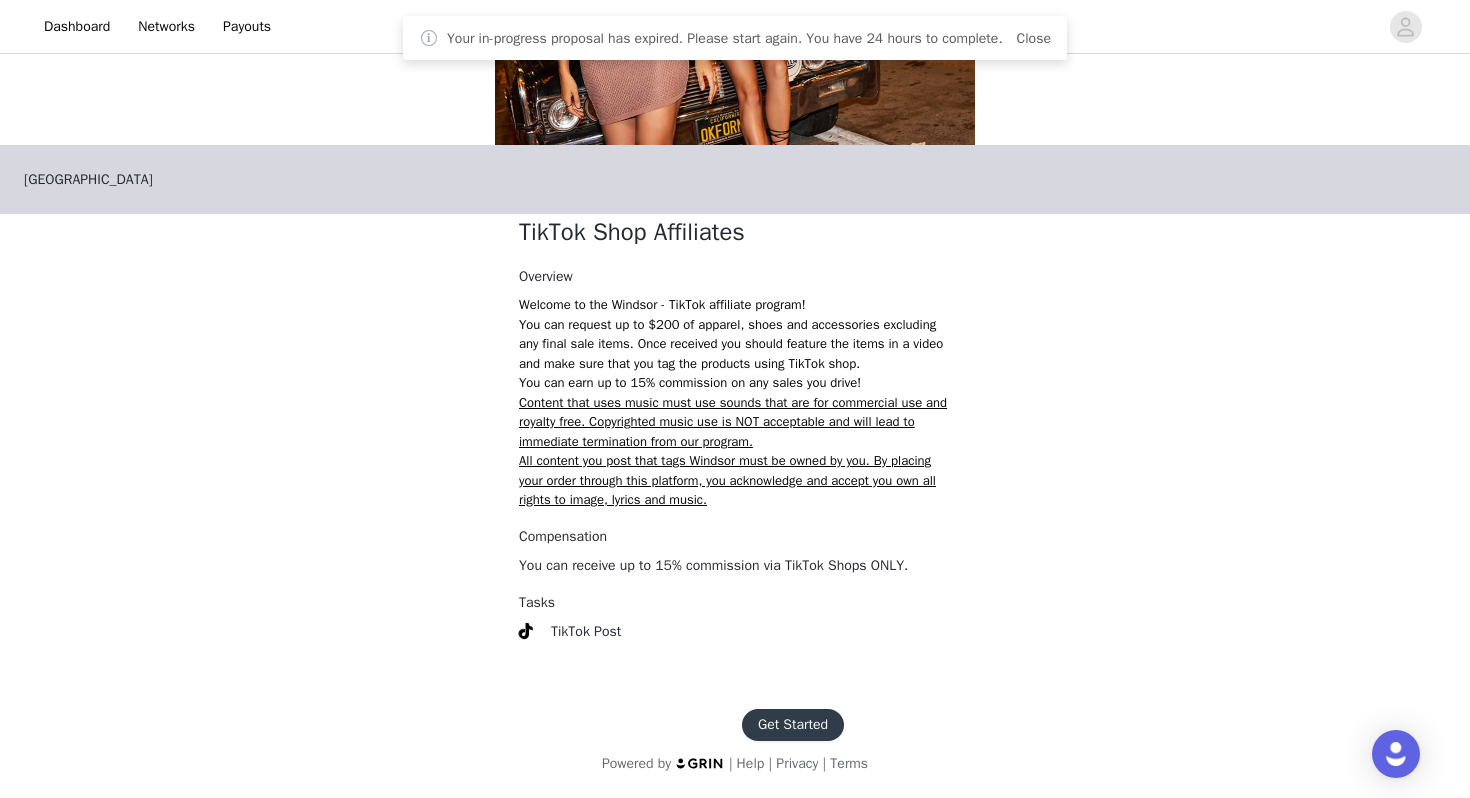 click on "Get Started" at bounding box center [793, 725] 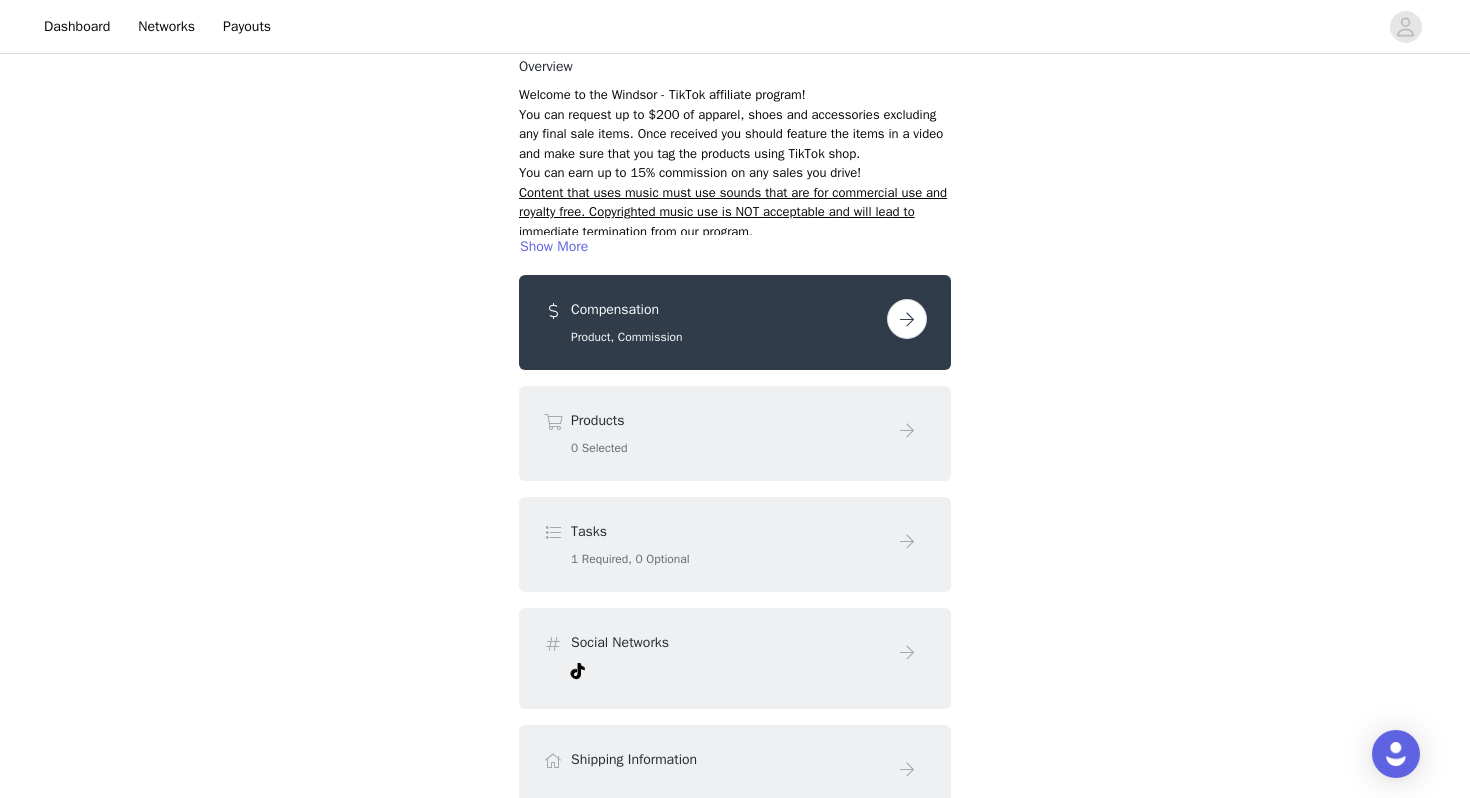 scroll, scrollTop: 170, scrollLeft: 0, axis: vertical 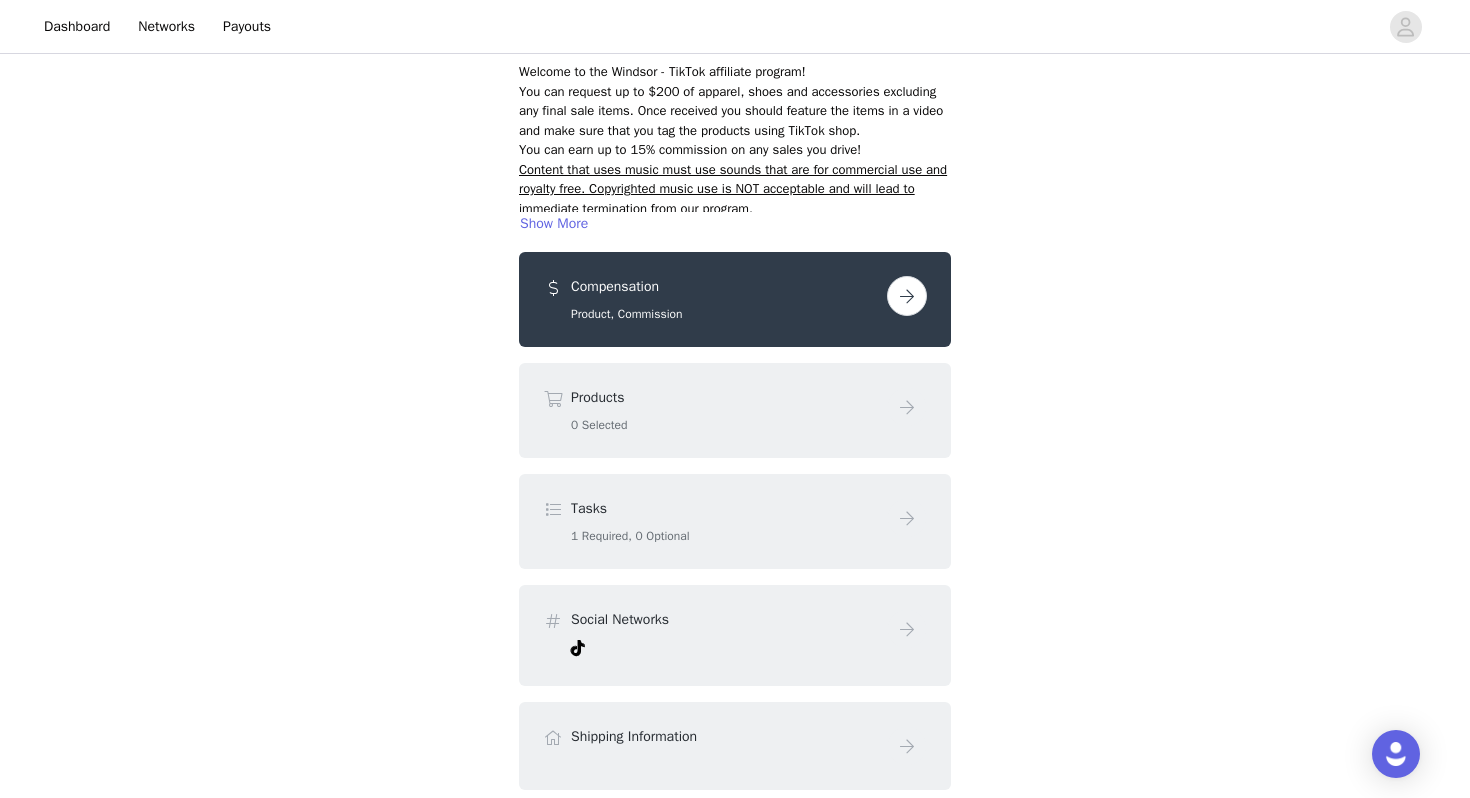 click on "Compensation
Product, Commission" at bounding box center (735, 299) 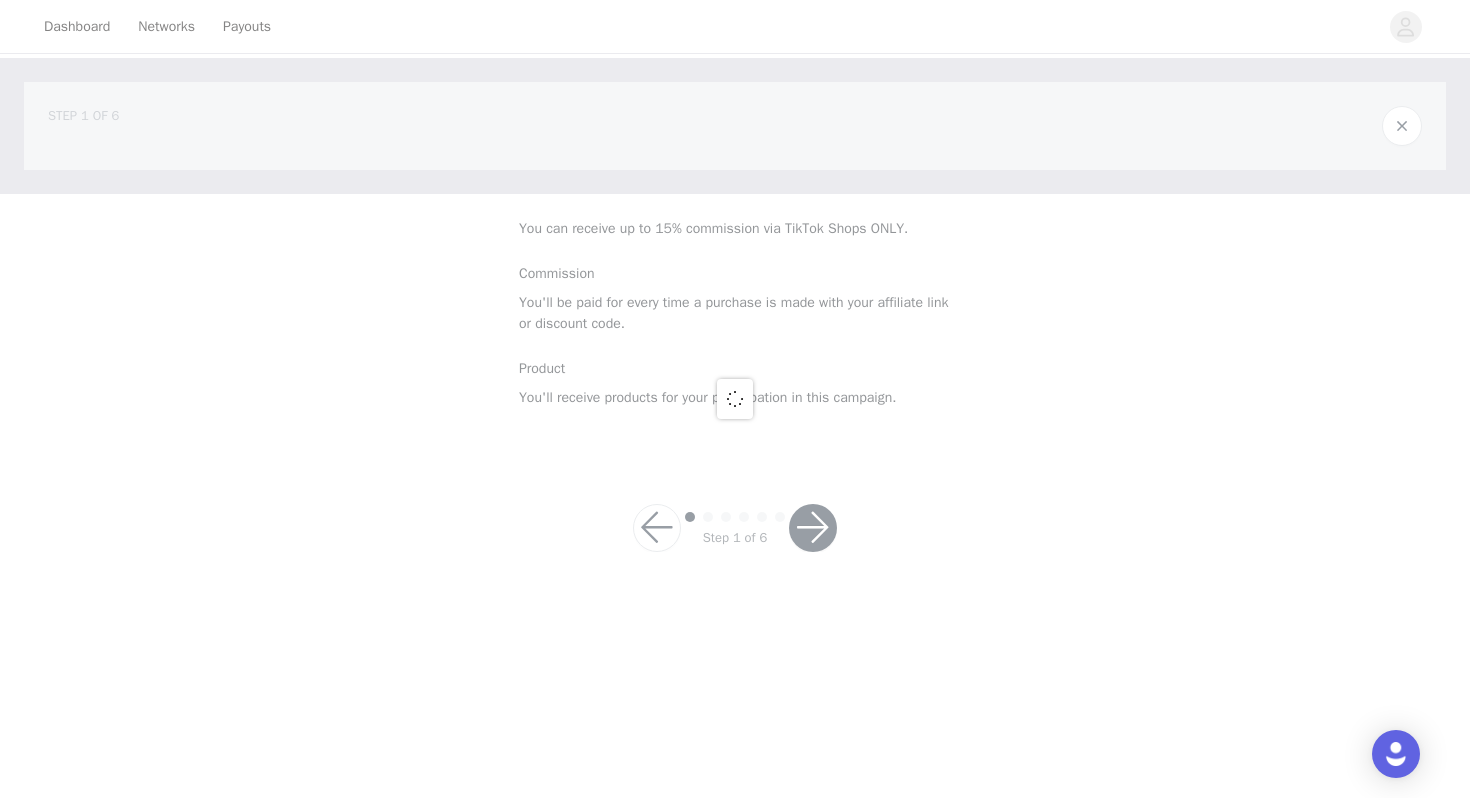 scroll, scrollTop: 0, scrollLeft: 0, axis: both 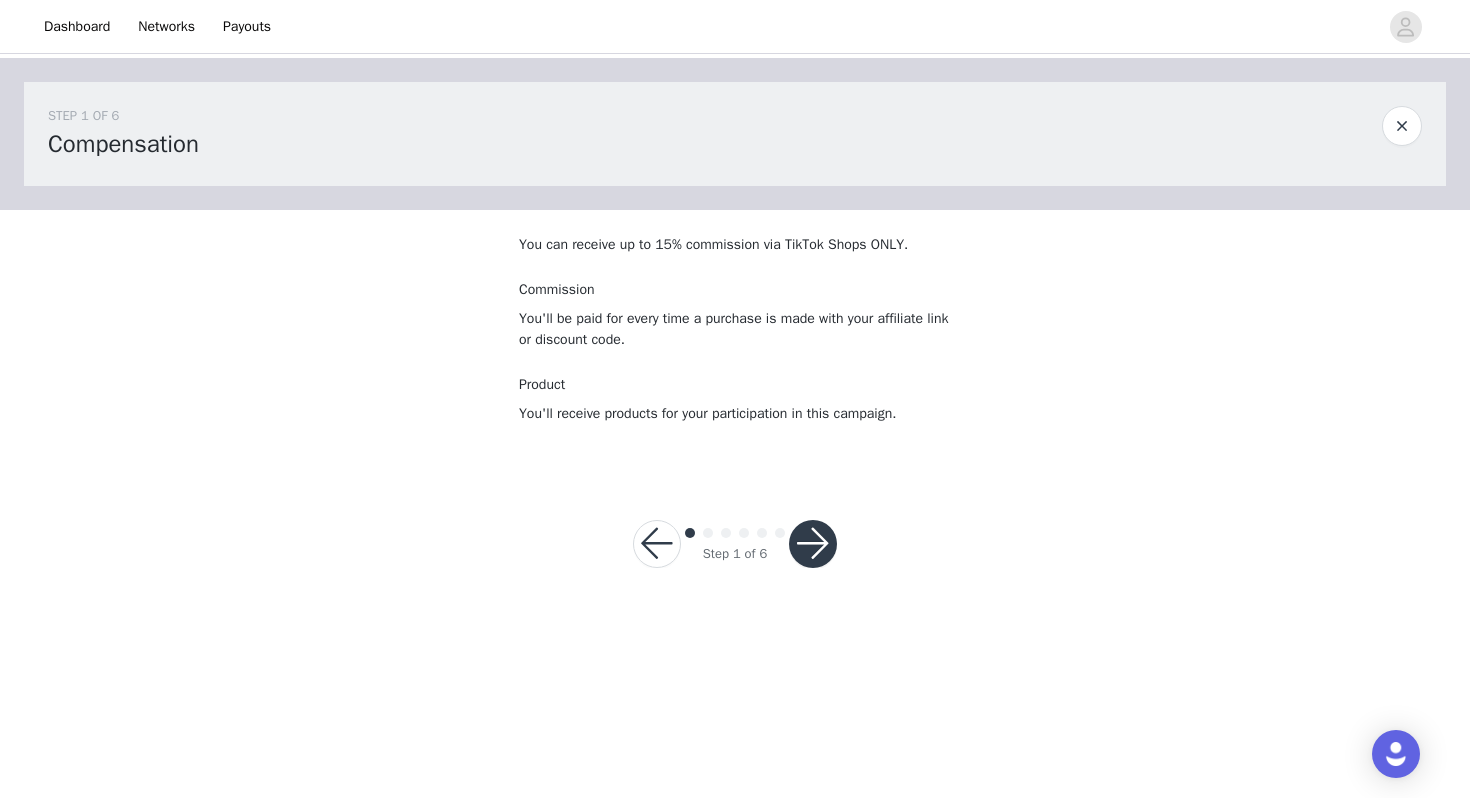 click at bounding box center (813, 544) 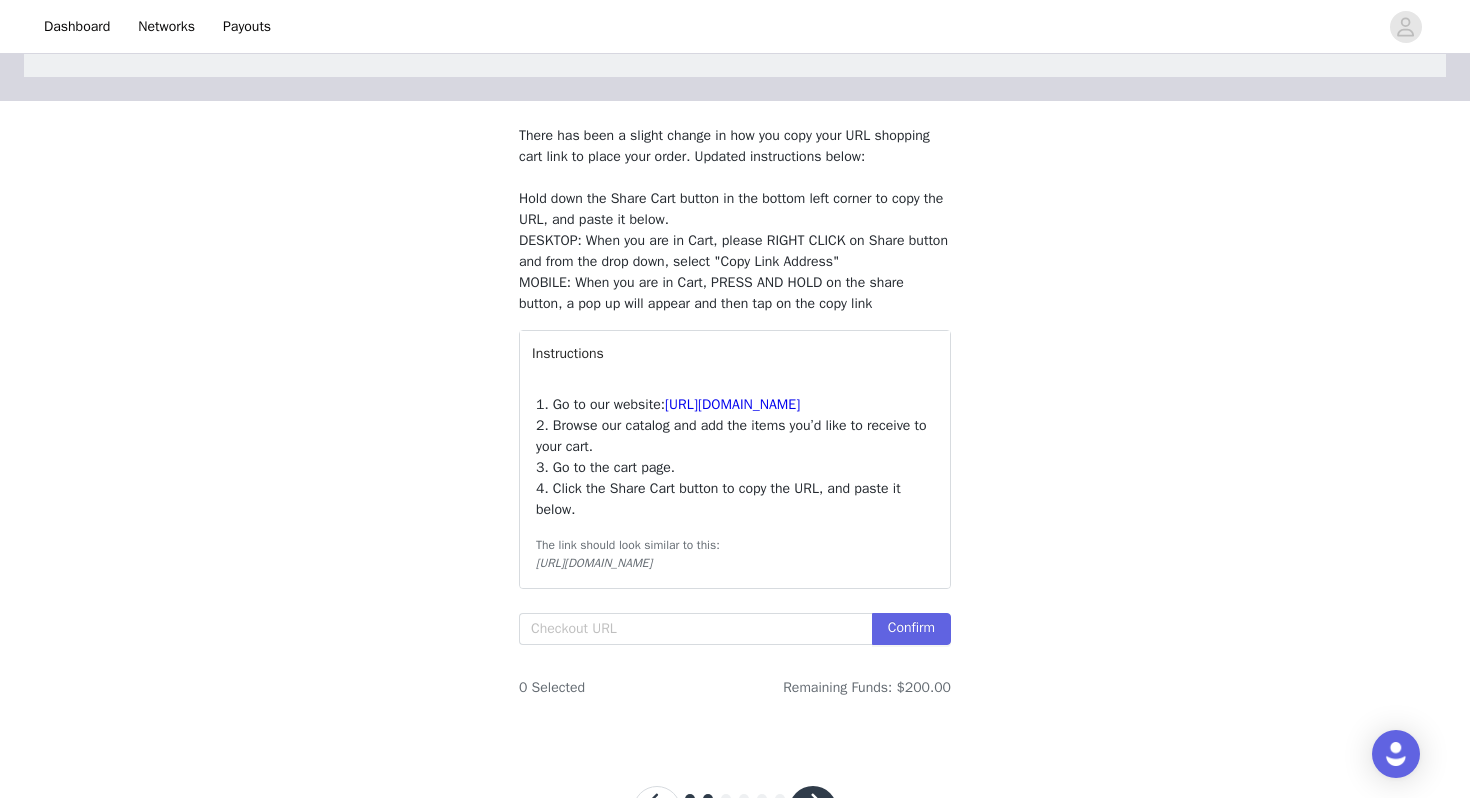 scroll, scrollTop: 142, scrollLeft: 0, axis: vertical 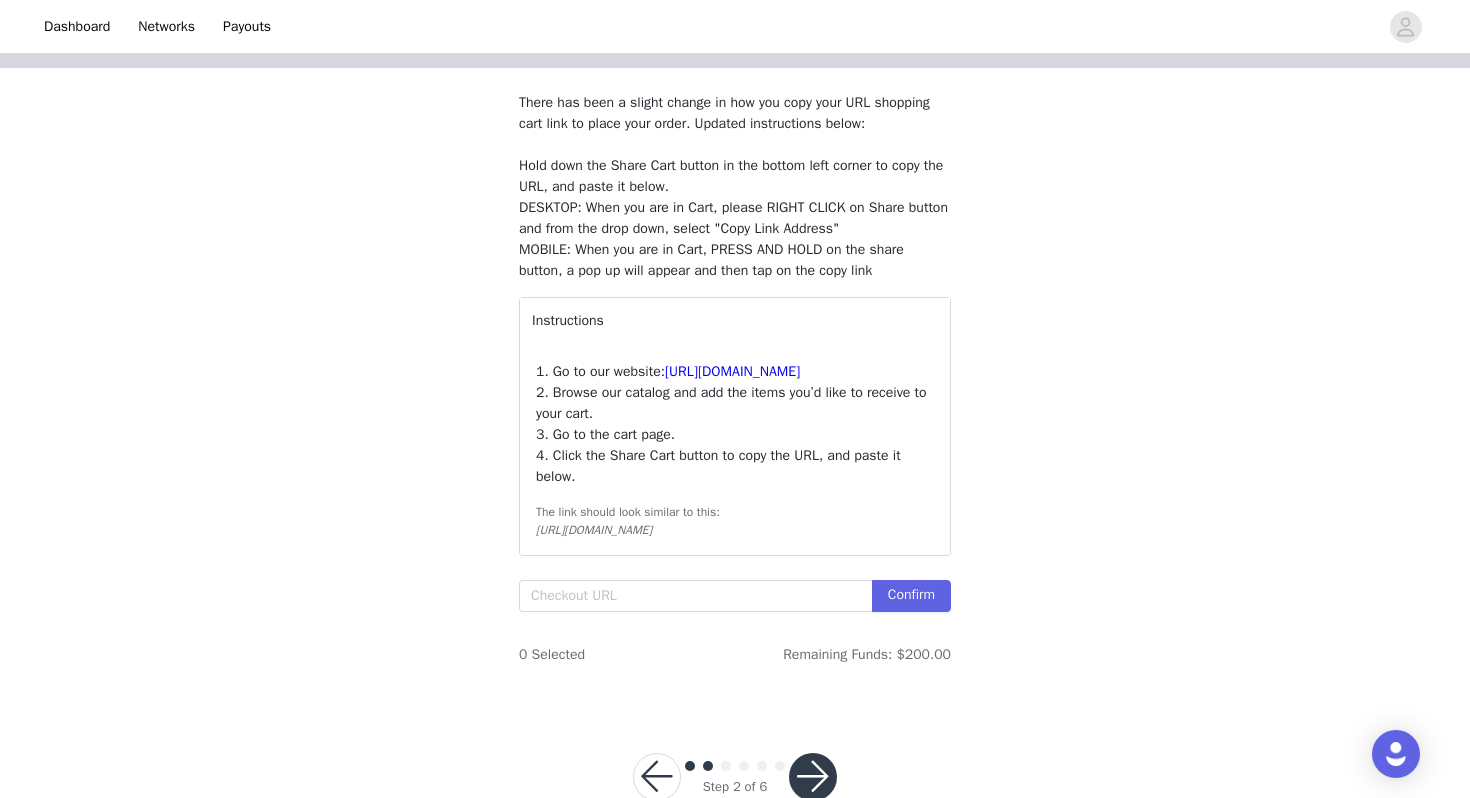 click on "There has been a slight change in how you copy your URL shopping cart link to place your order. Updated instructions below:
Hold down the Share Cart button in the bottom left corner to copy the URL, and paste it below.
DESKTOP: When you are in Cart, please RIGHT CLICK on Share button and from the drop down, select "Copy Link Address"
MOBILE: When you are in Cart, PRESS AND HOLD on the share button, a pop up will appear and then tap on the copy link
Instructions
1. Go to our website:
[URL][DOMAIN_NAME]    2. Browse our catalog and add the items you’d like to receive to your cart.     3. Go to the cart page.     4. Click the Share Cart button to copy the URL, and paste it below.    The link should look similar to this:   [URL][DOMAIN_NAME]     Confirm
0  Selected" at bounding box center [735, 386] 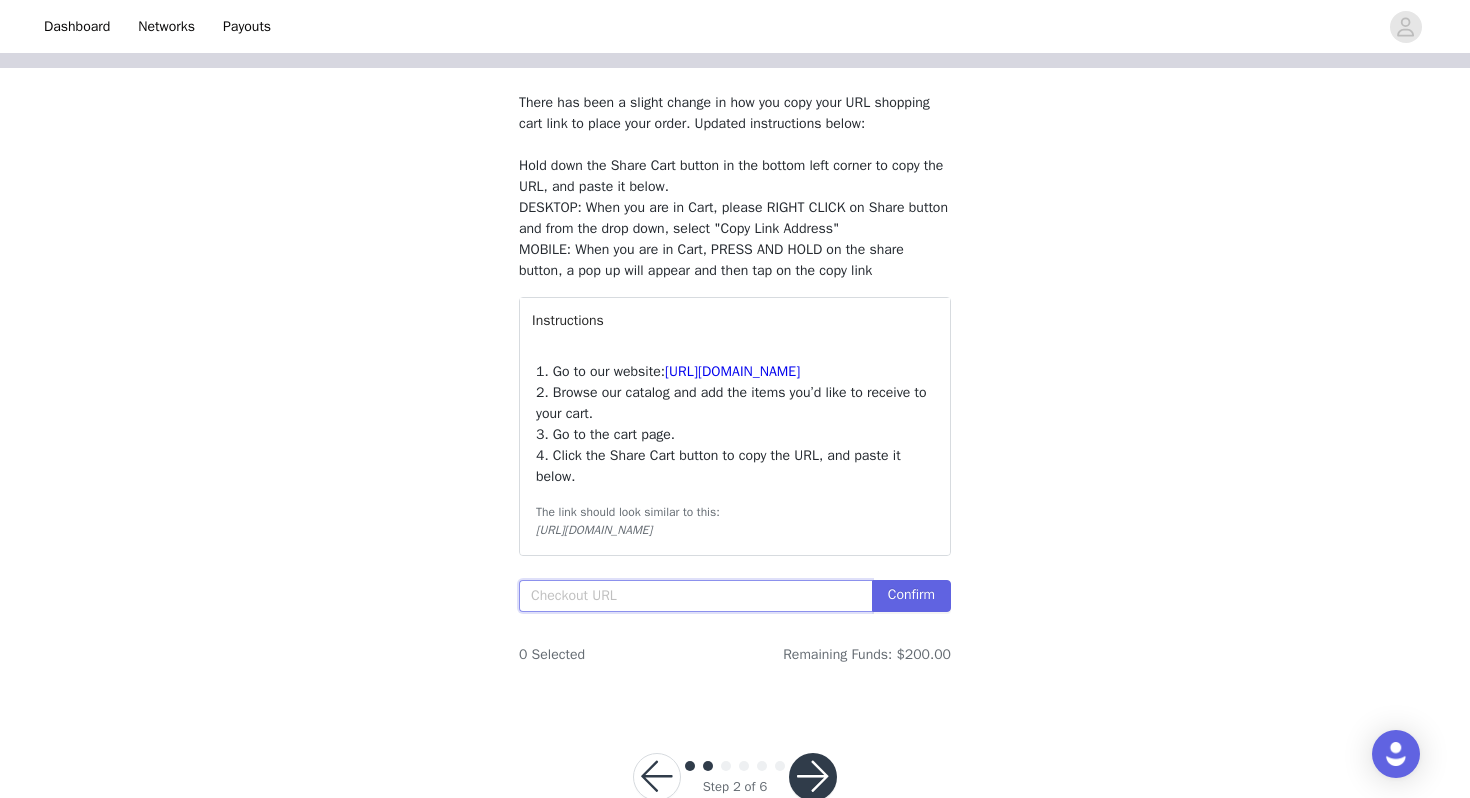 click at bounding box center (695, 596) 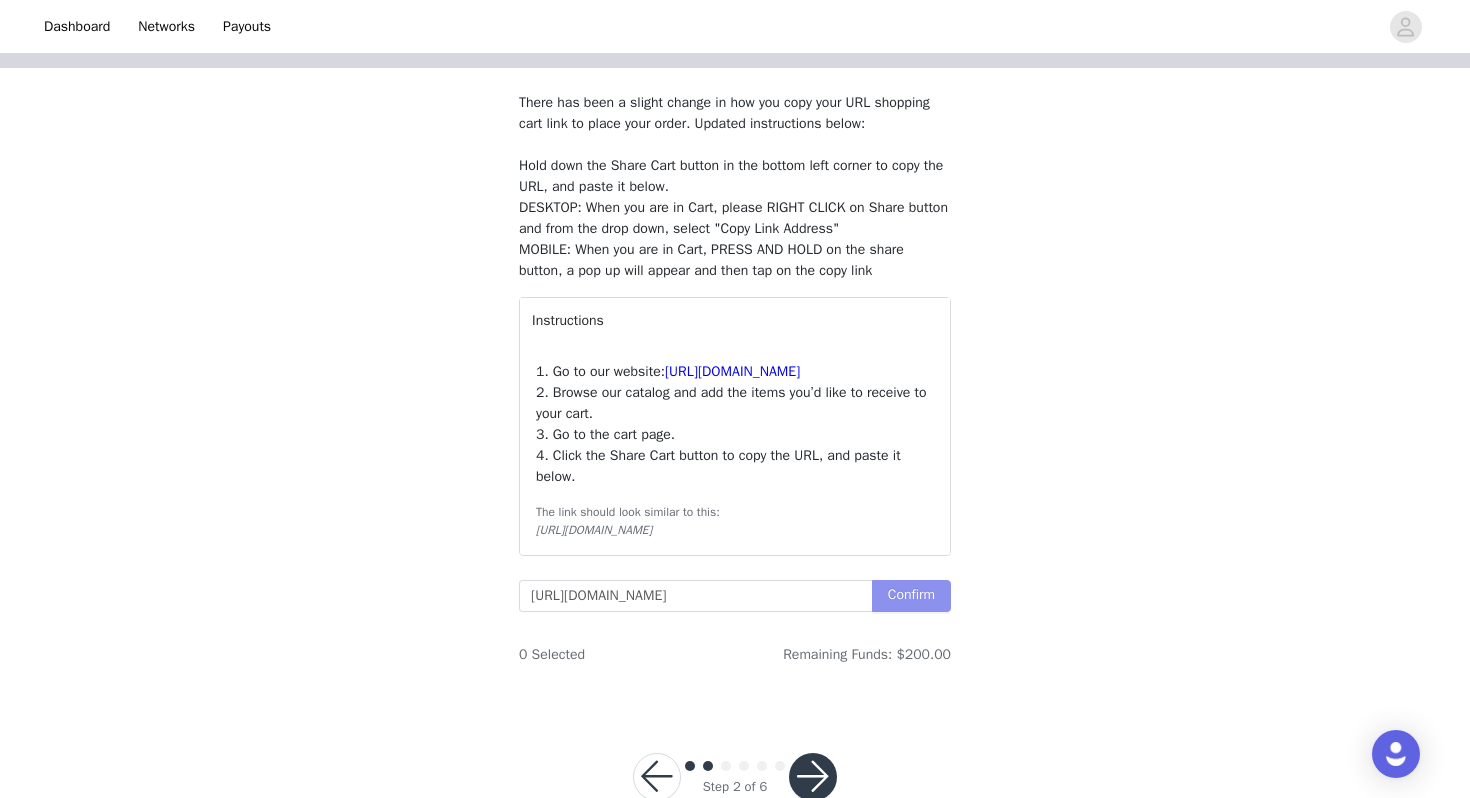 click on "Confirm" at bounding box center [911, 596] 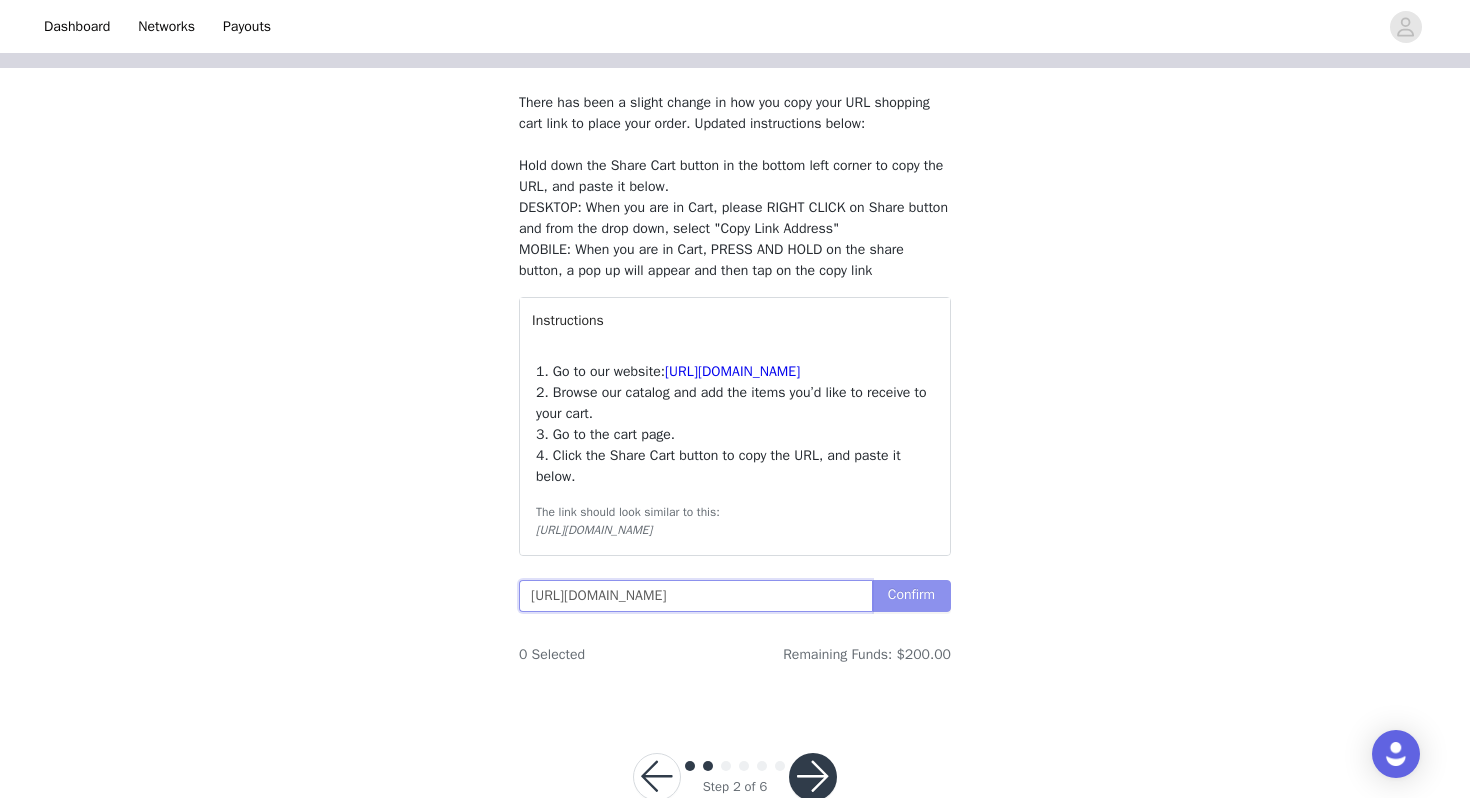 scroll, scrollTop: 0, scrollLeft: 1077, axis: horizontal 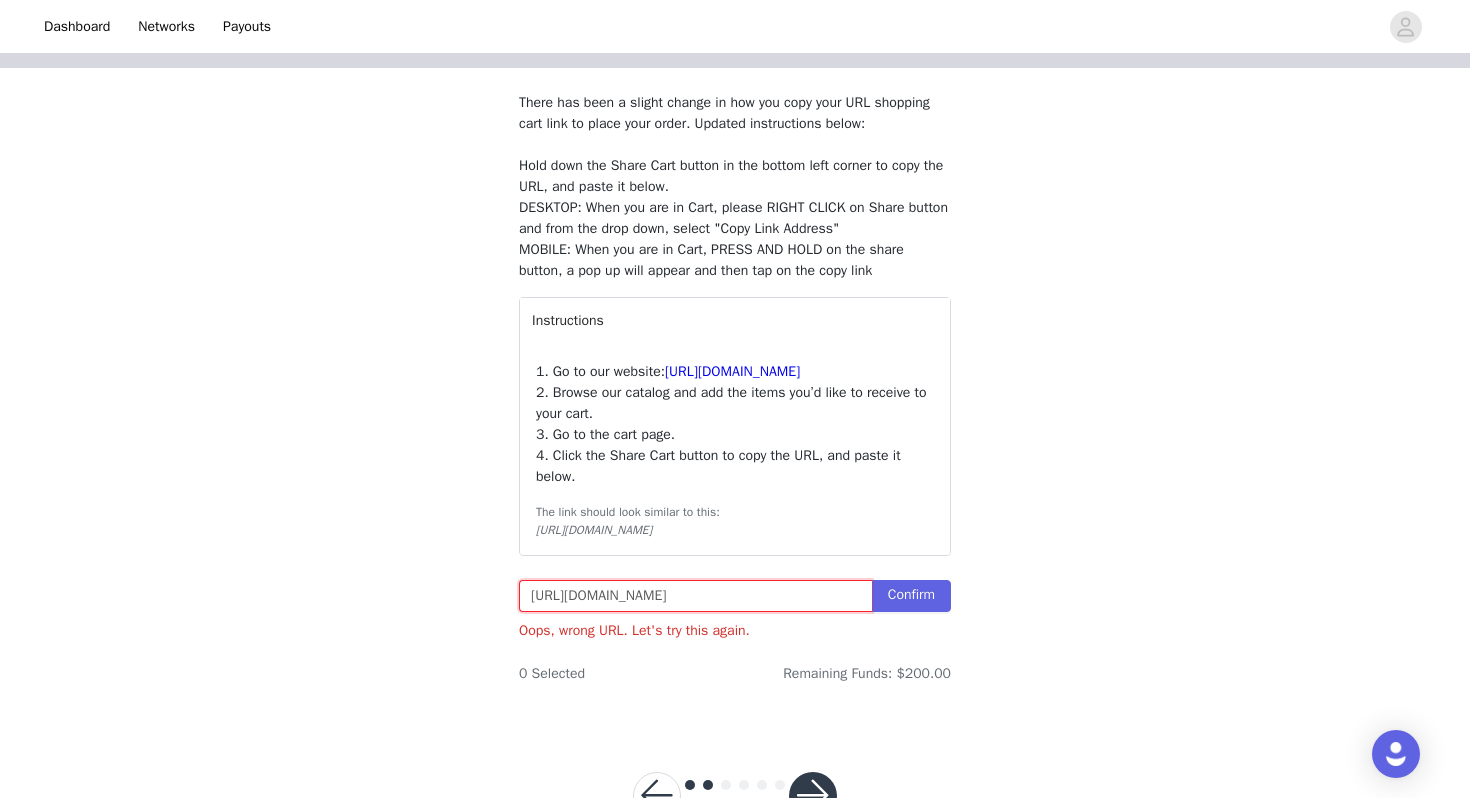 drag, startPoint x: 847, startPoint y: 635, endPoint x: 462, endPoint y: 632, distance: 385.0117 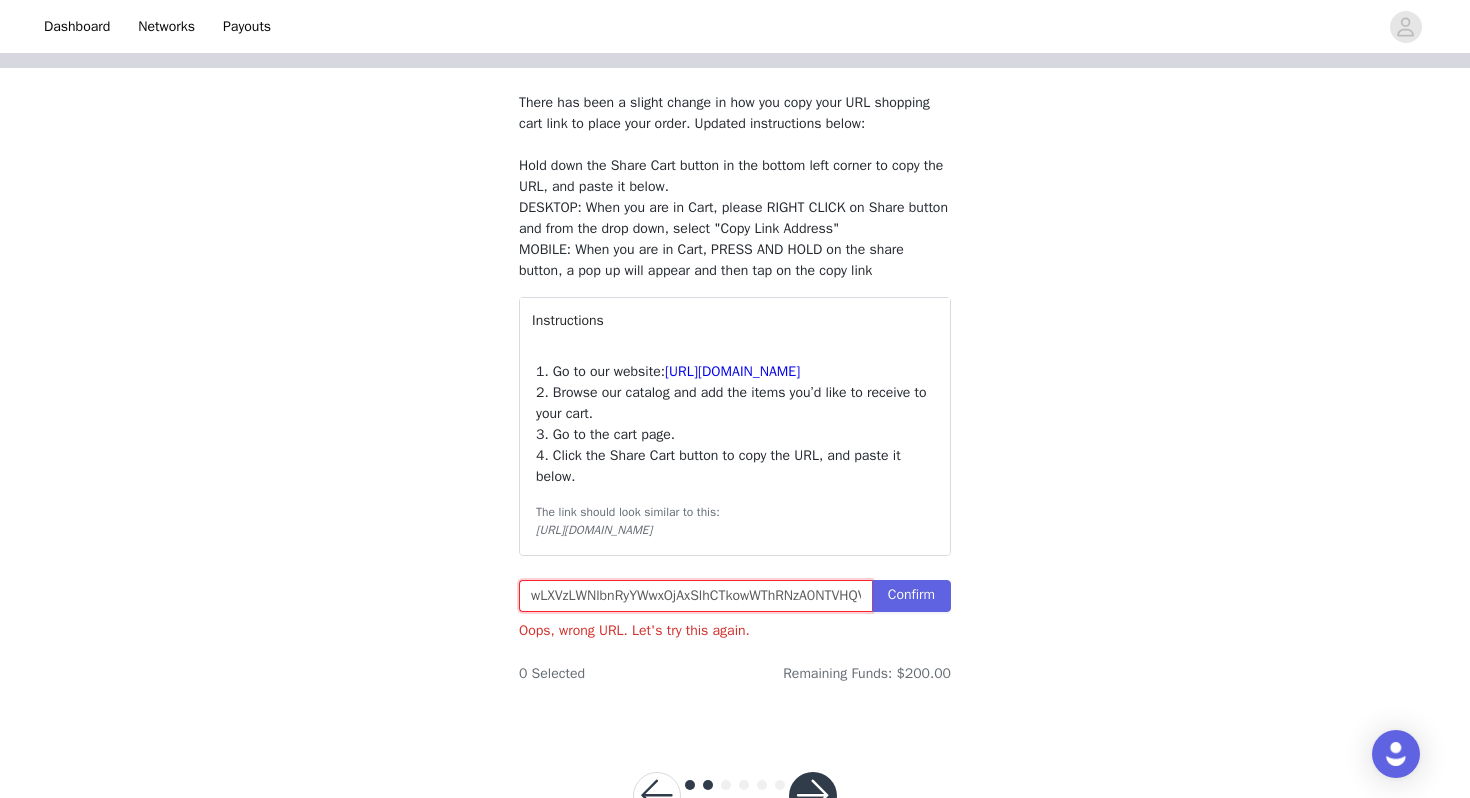 drag, startPoint x: 809, startPoint y: 634, endPoint x: 409, endPoint y: 631, distance: 400.01126 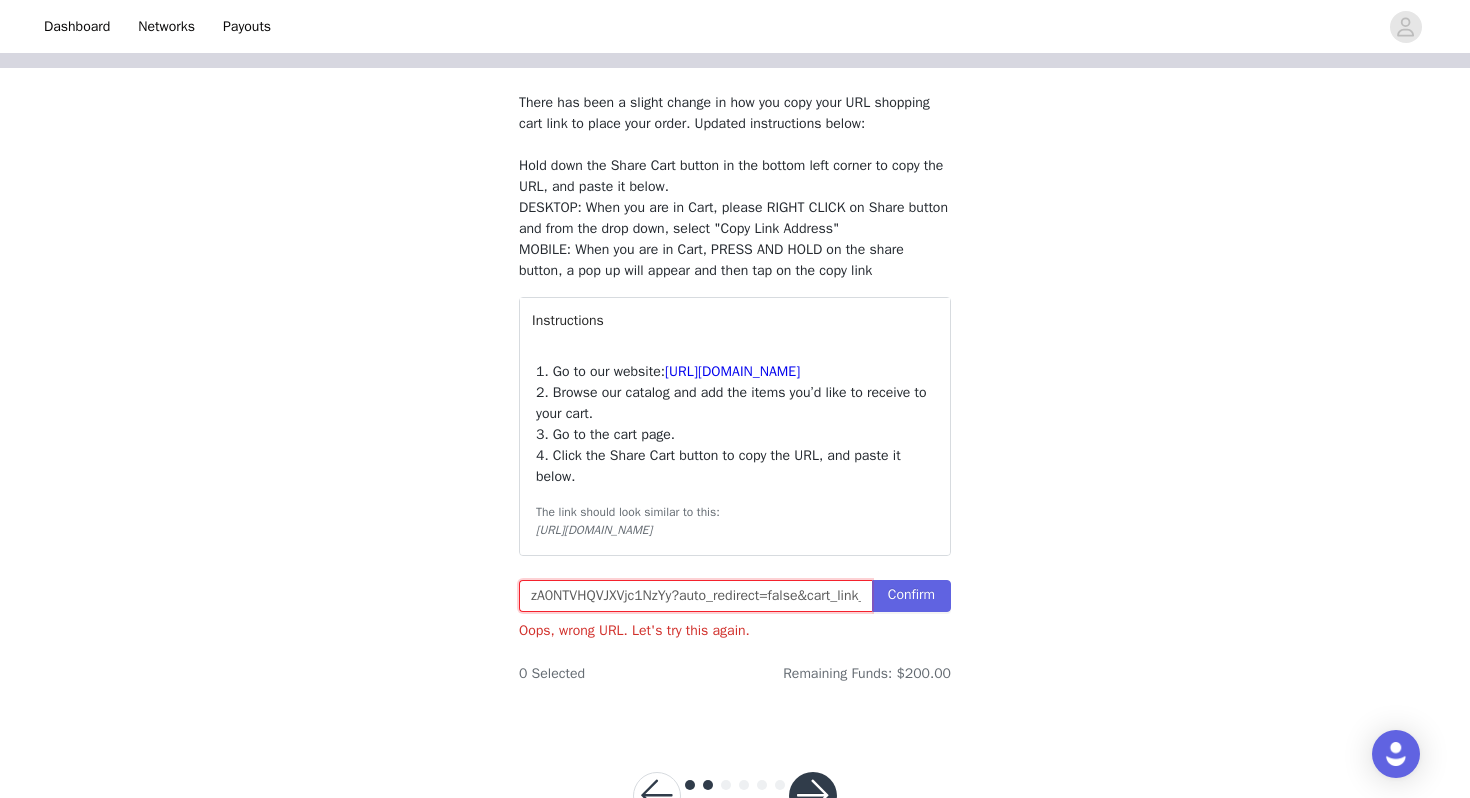 drag, startPoint x: 791, startPoint y: 637, endPoint x: 331, endPoint y: 626, distance: 460.1315 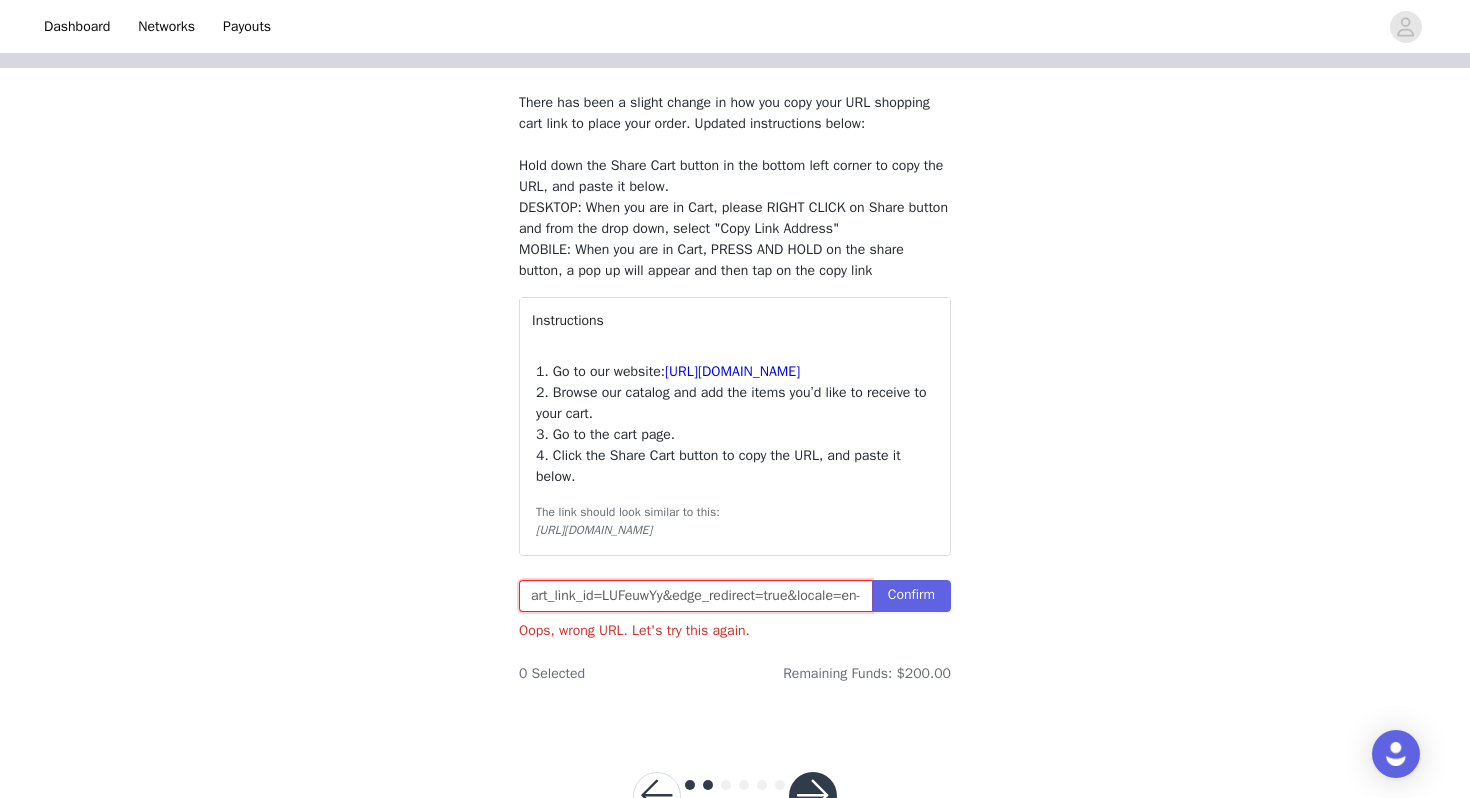 drag, startPoint x: 815, startPoint y: 635, endPoint x: 486, endPoint y: 628, distance: 329.07446 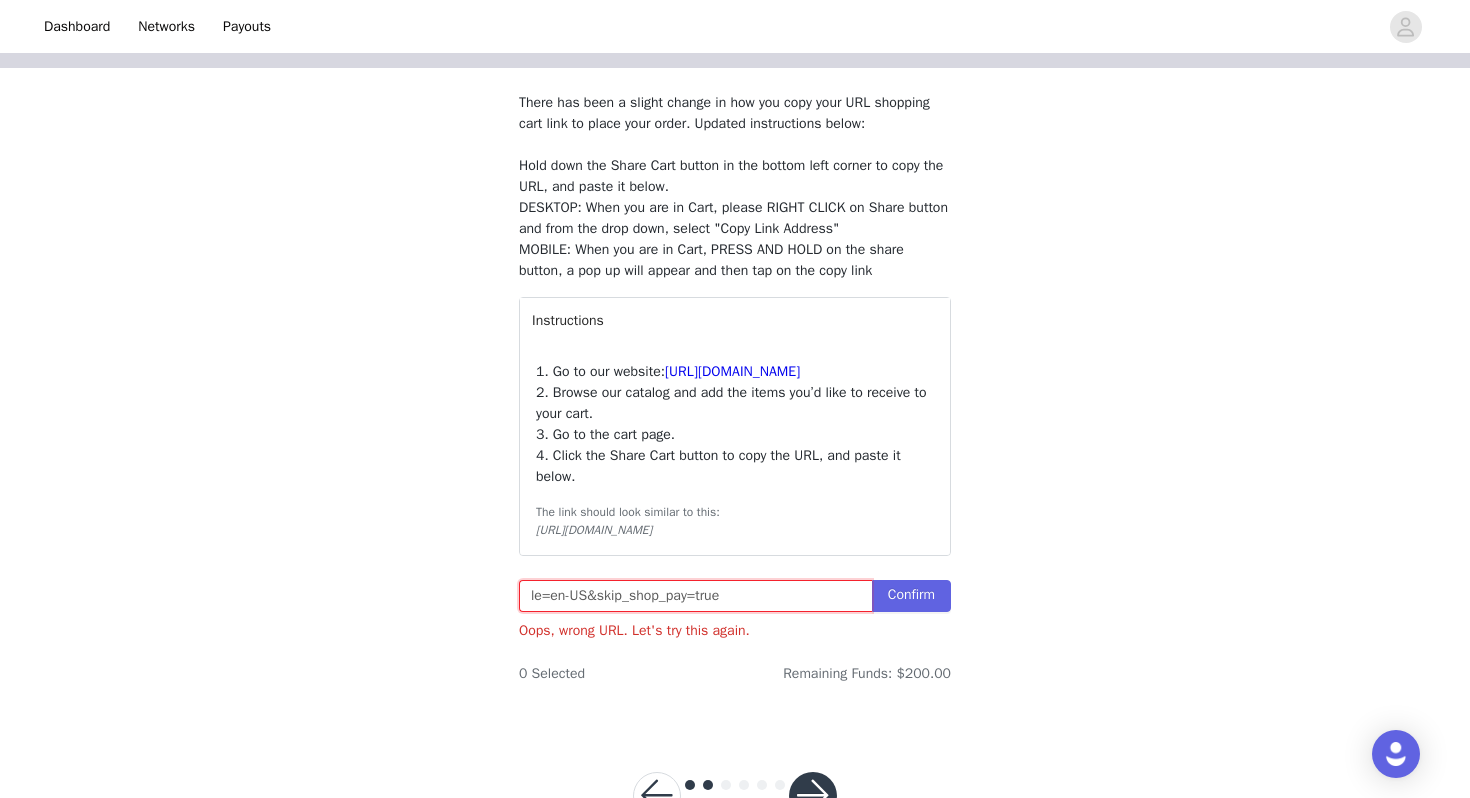 drag, startPoint x: 791, startPoint y: 640, endPoint x: 367, endPoint y: 634, distance: 424.04245 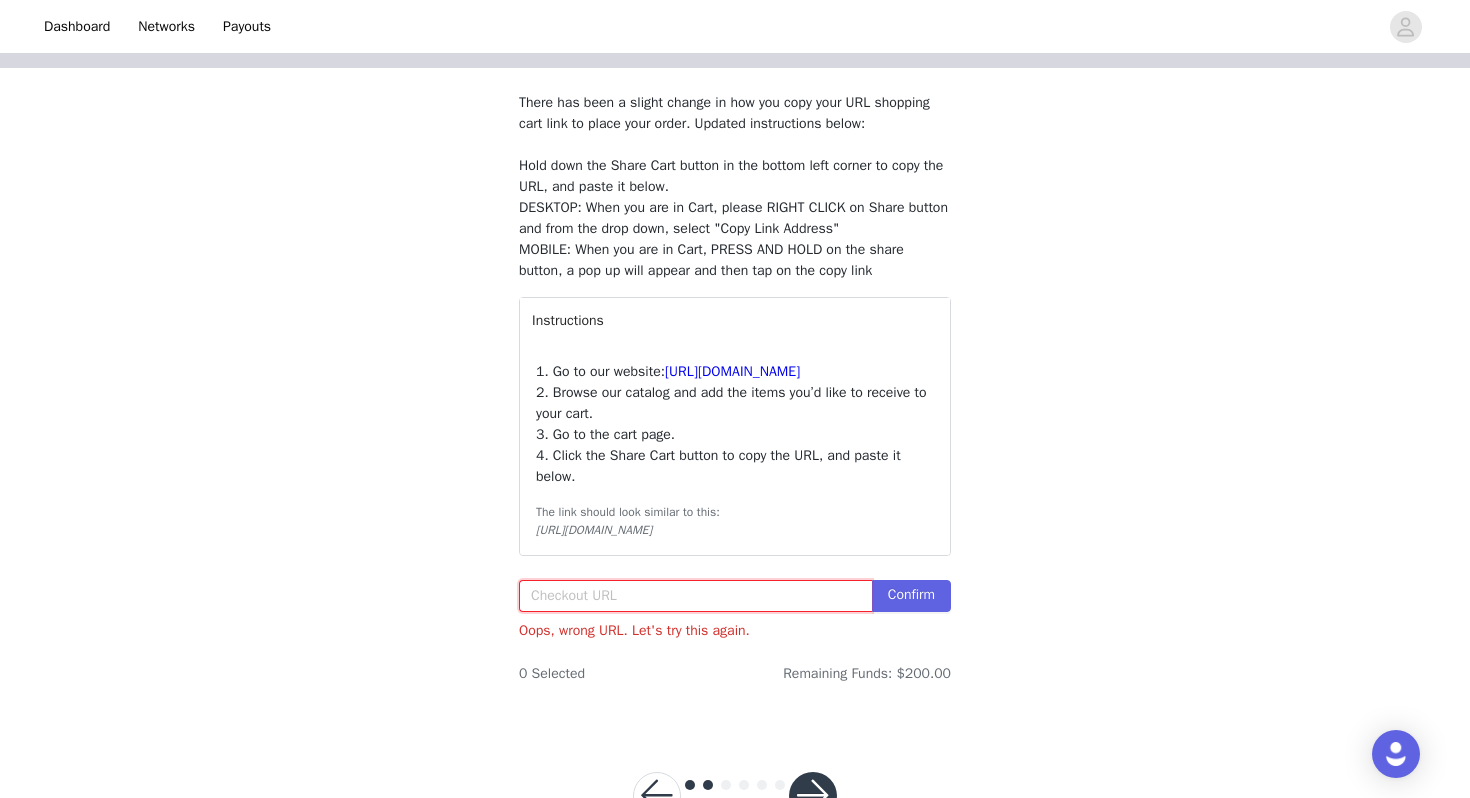 paste on "[URL][DOMAIN_NAME]" 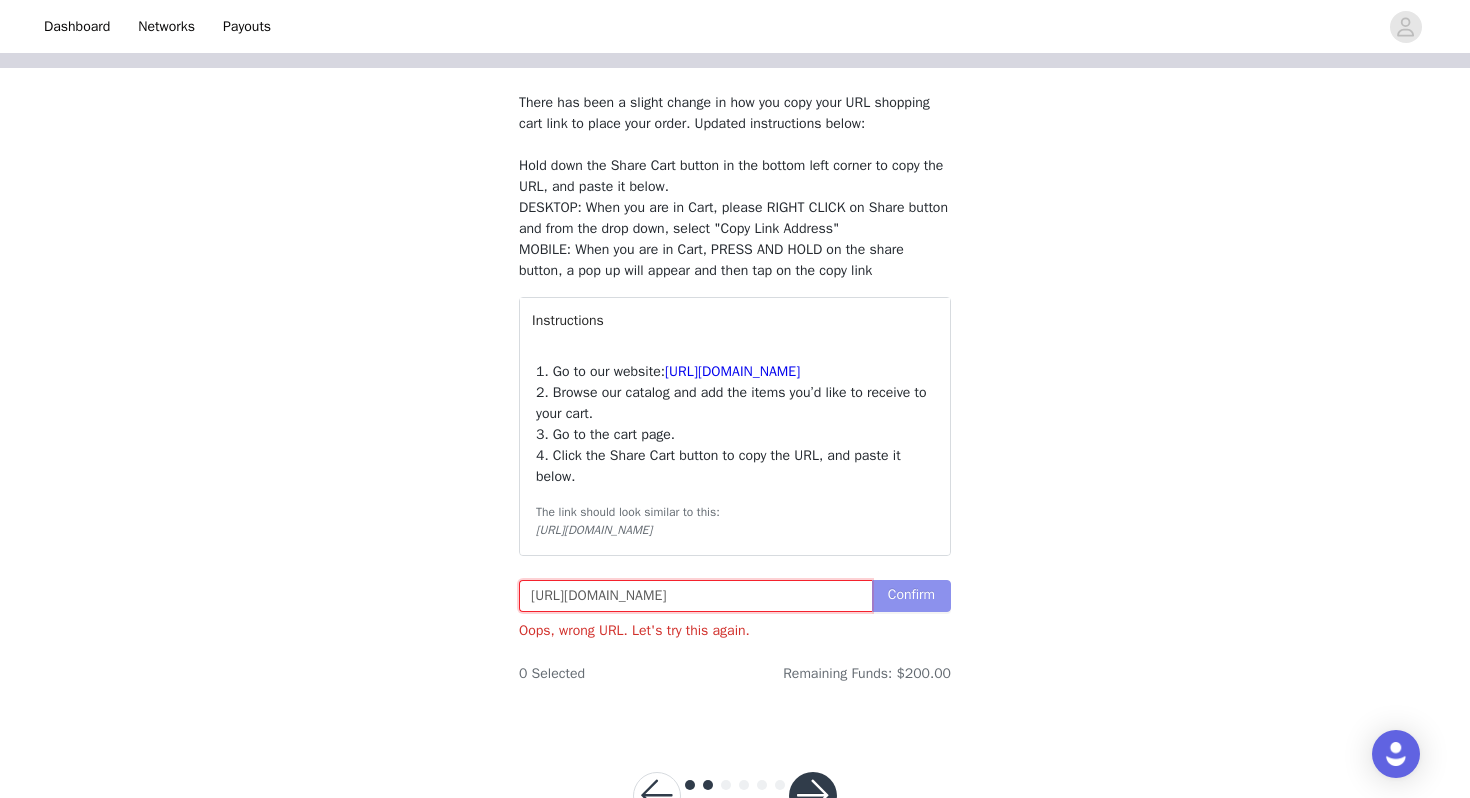 type on "[URL][DOMAIN_NAME]" 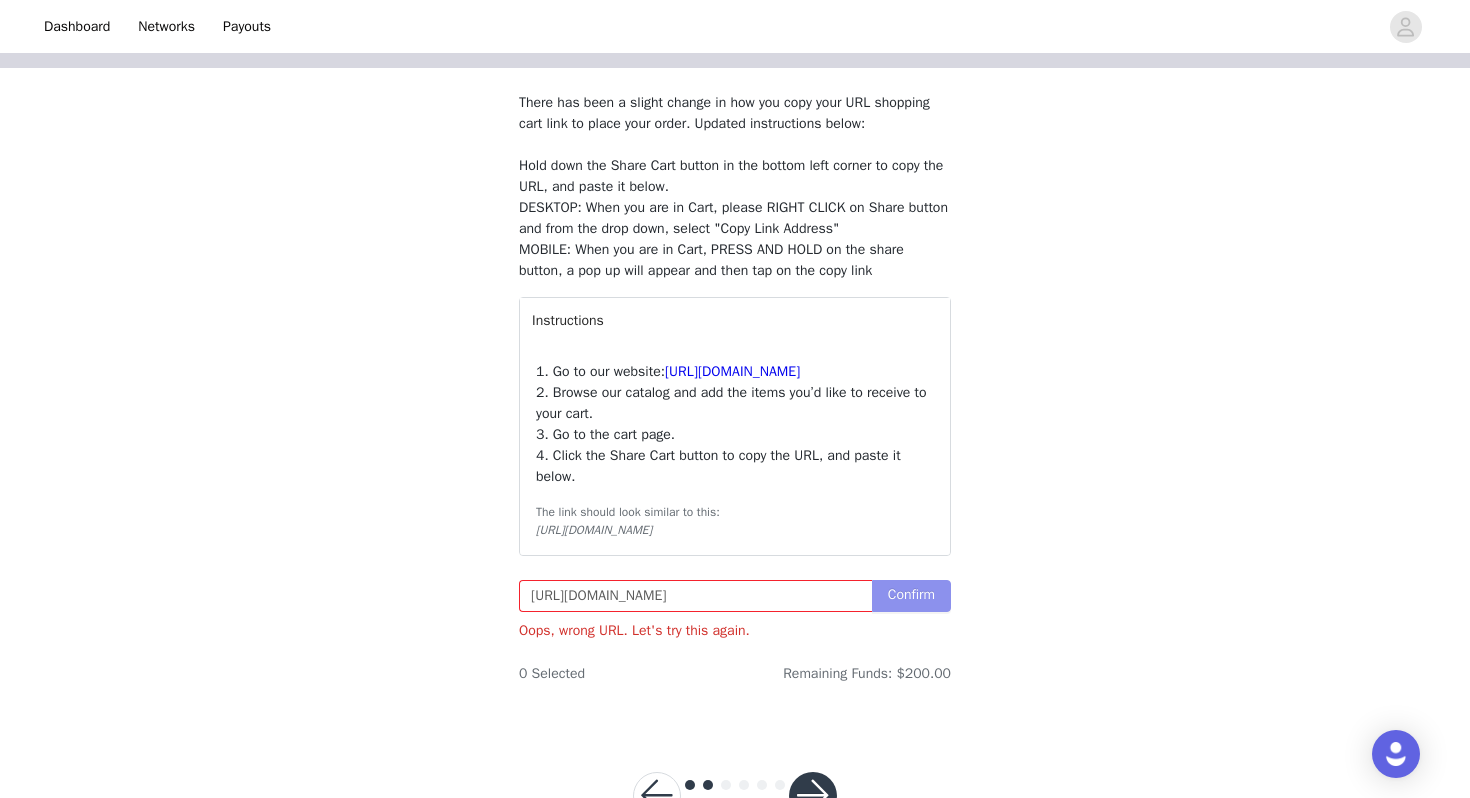 click on "Confirm" at bounding box center [911, 596] 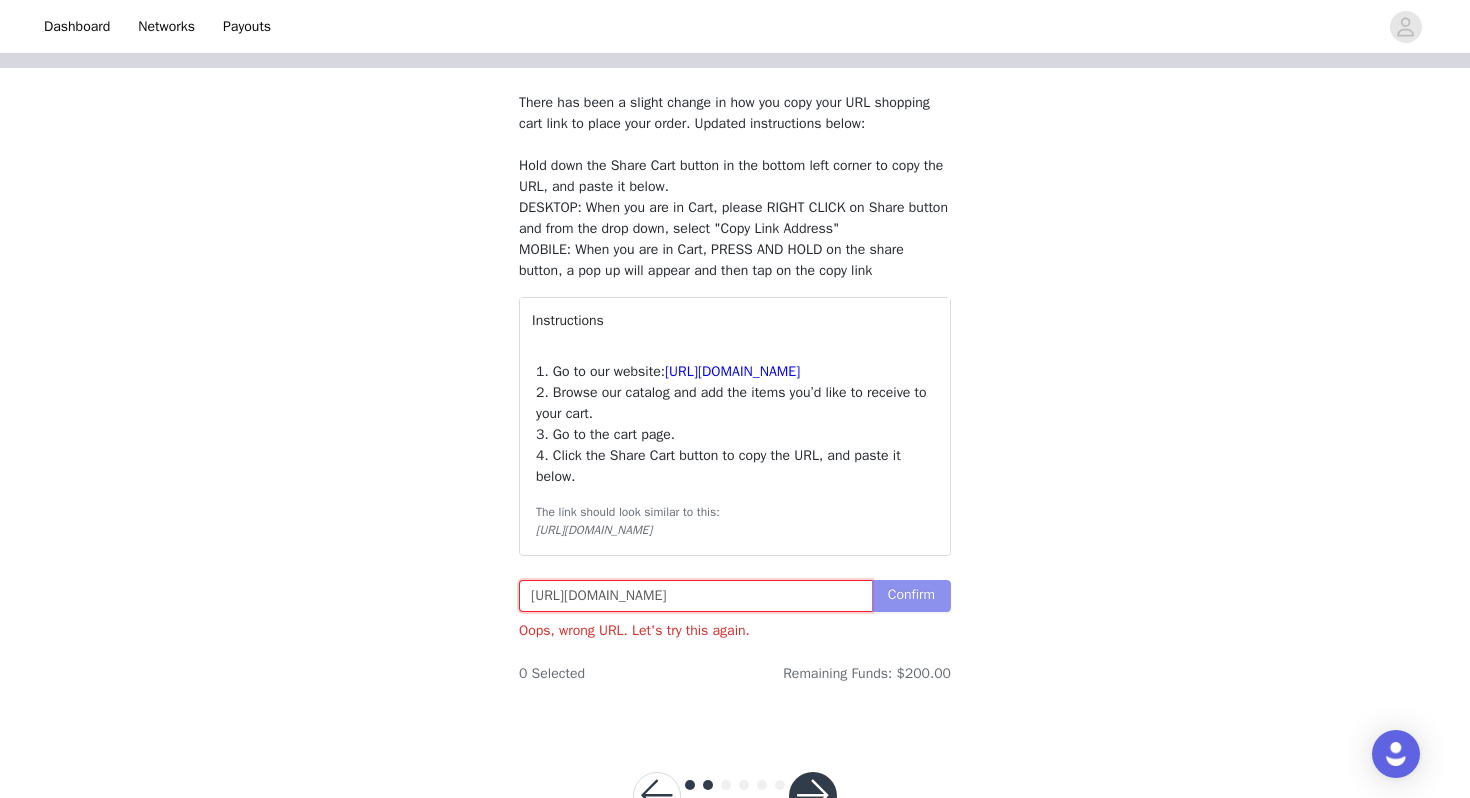 scroll, scrollTop: 0, scrollLeft: 966, axis: horizontal 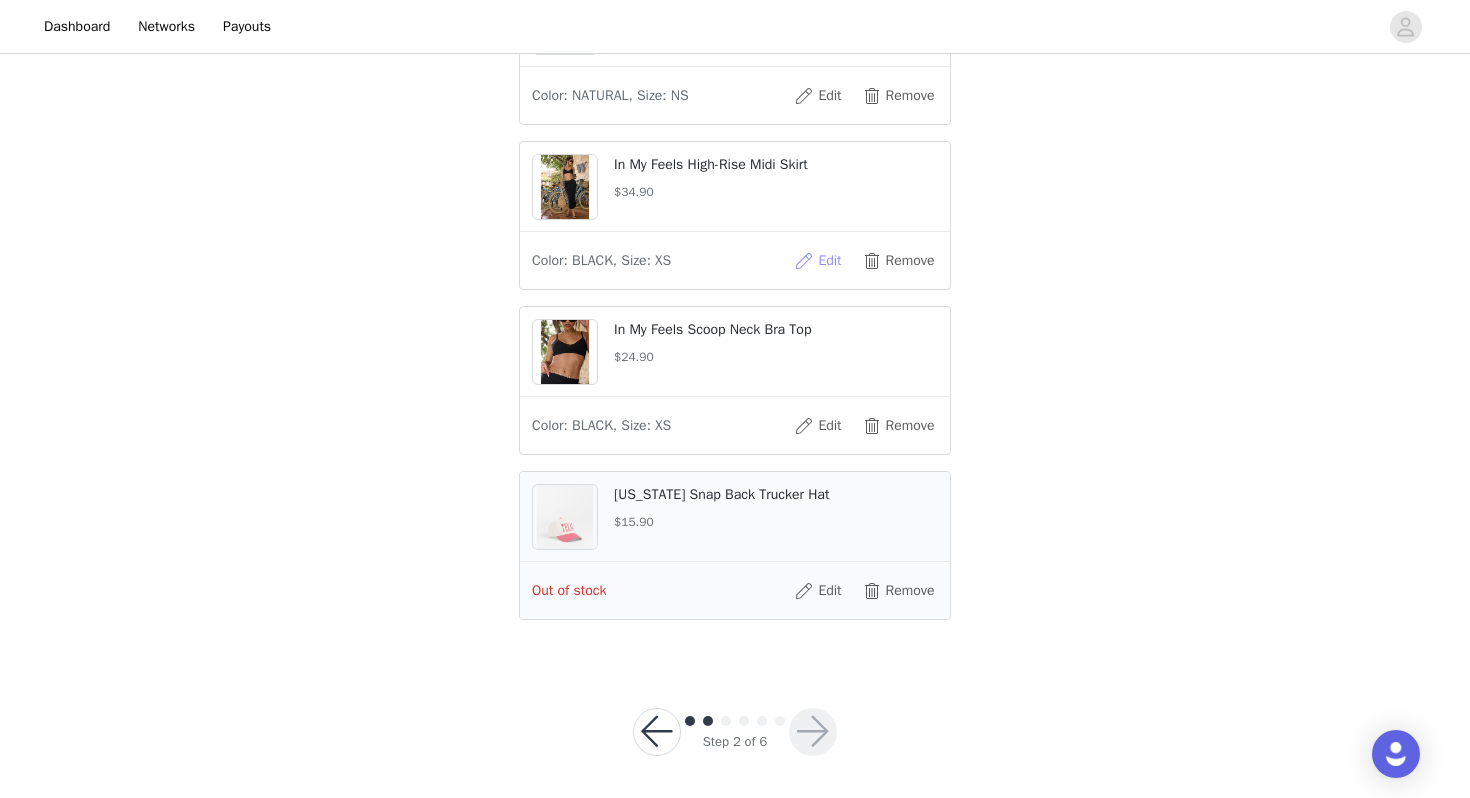 click on "Edit" at bounding box center (818, 261) 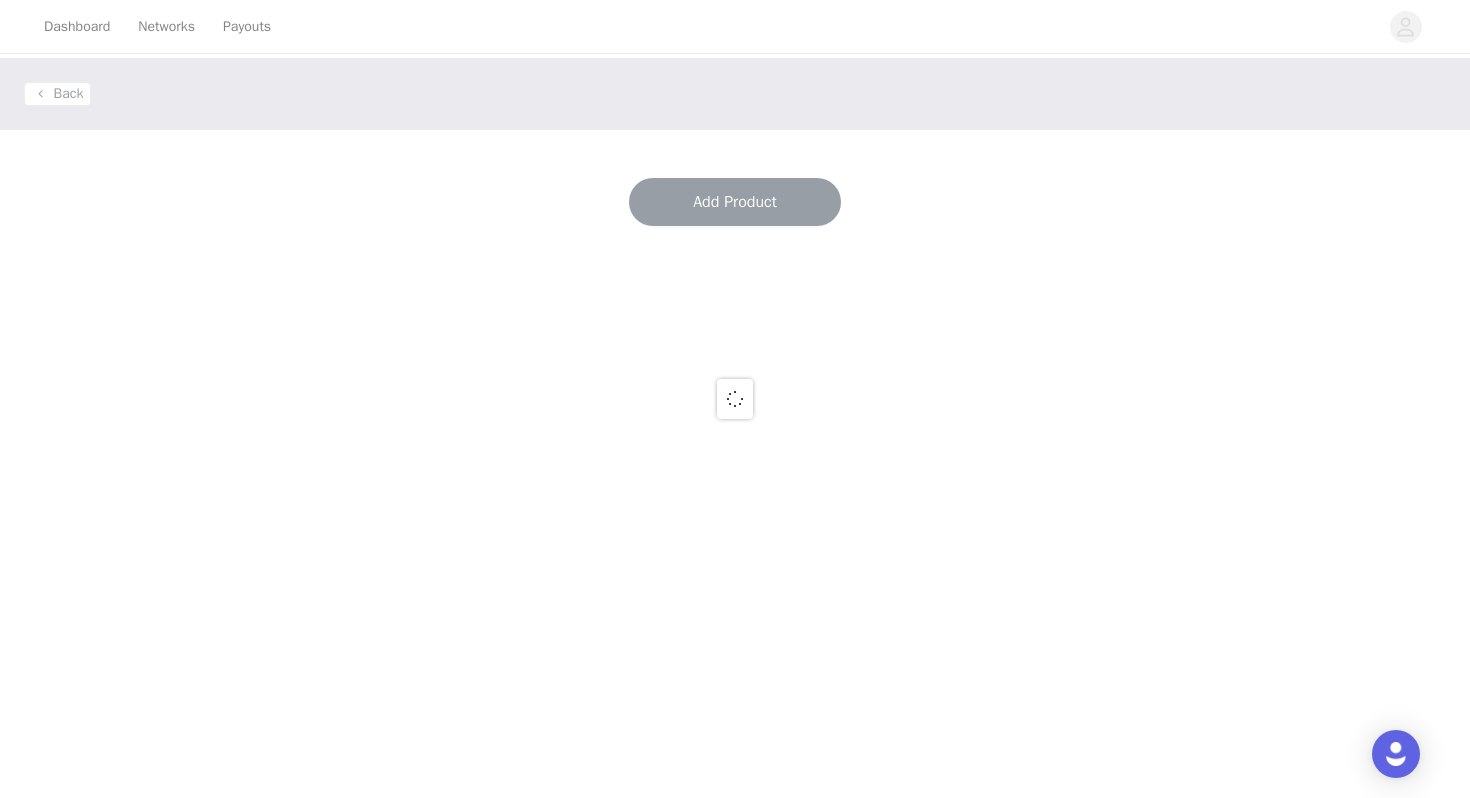 scroll, scrollTop: 0, scrollLeft: 0, axis: both 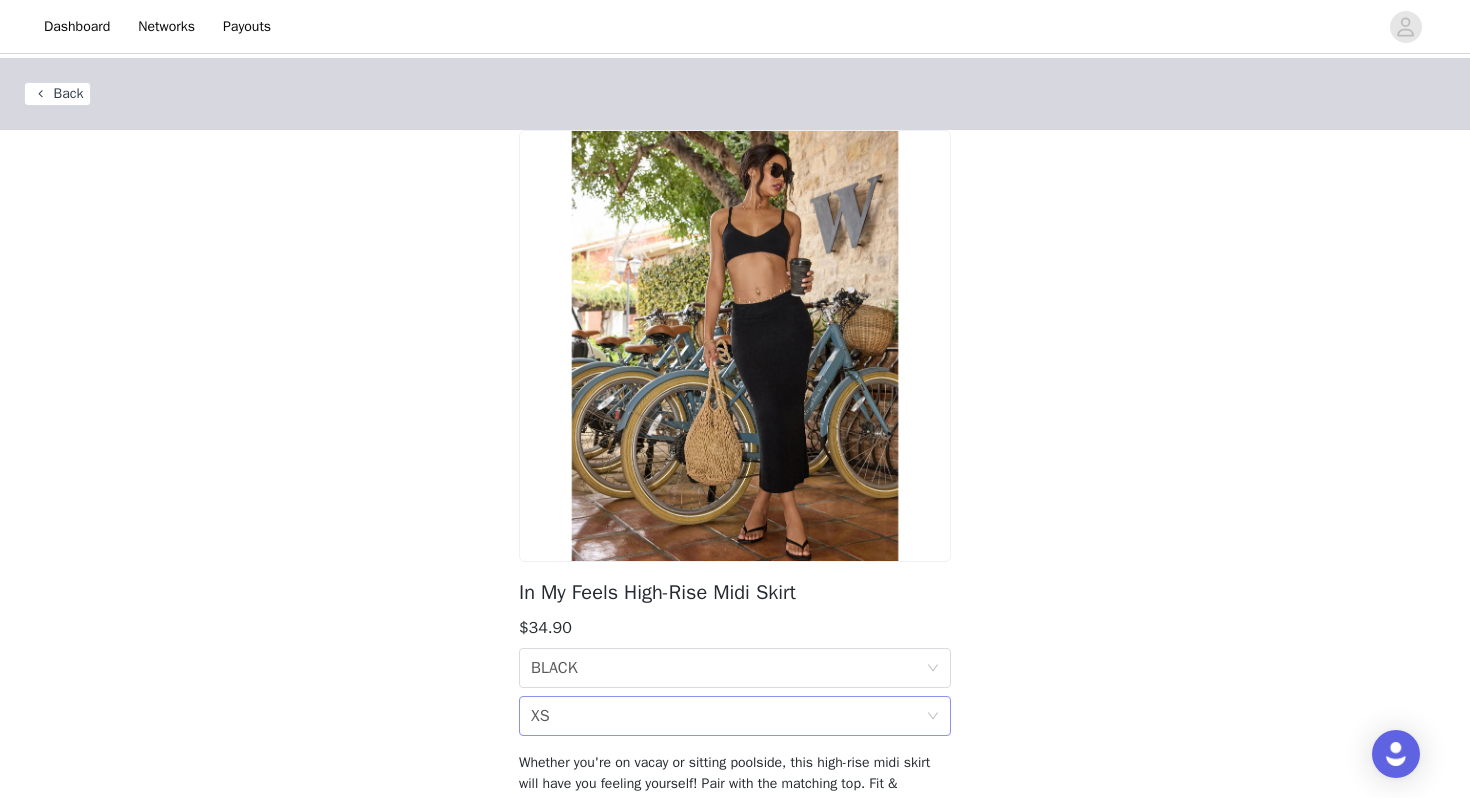 click on "Size XS" at bounding box center (728, 716) 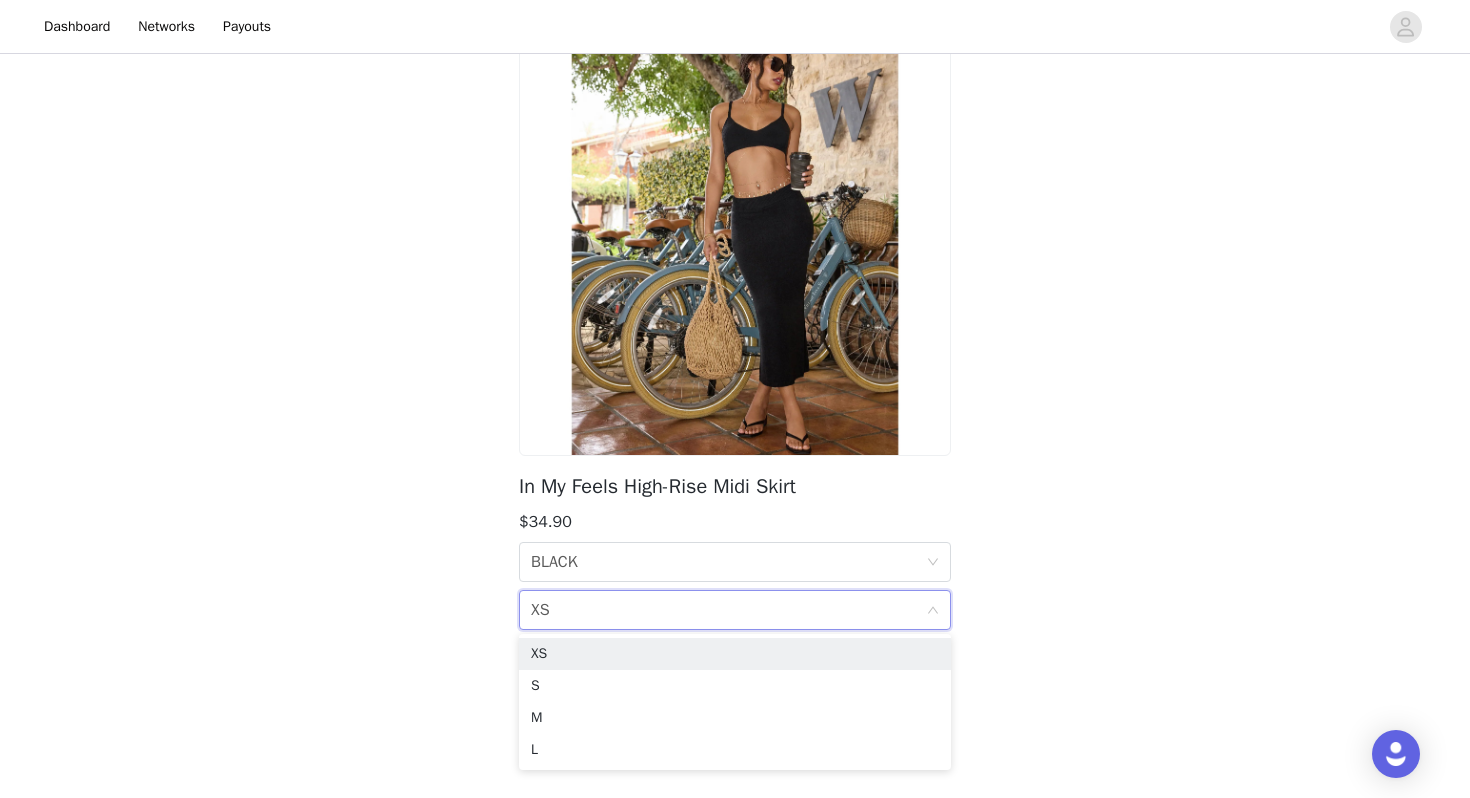 scroll, scrollTop: 132, scrollLeft: 0, axis: vertical 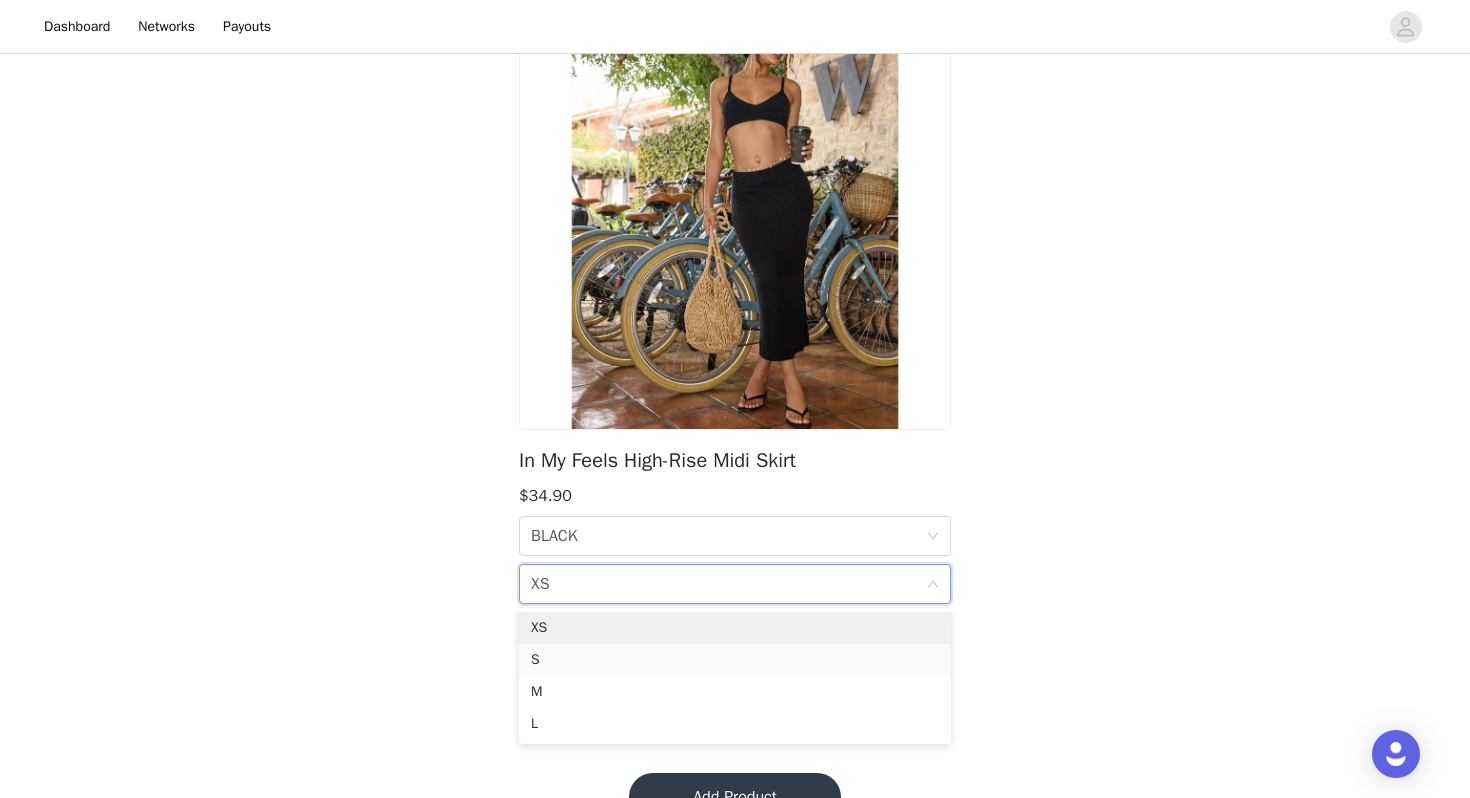 click on "S" at bounding box center [735, 660] 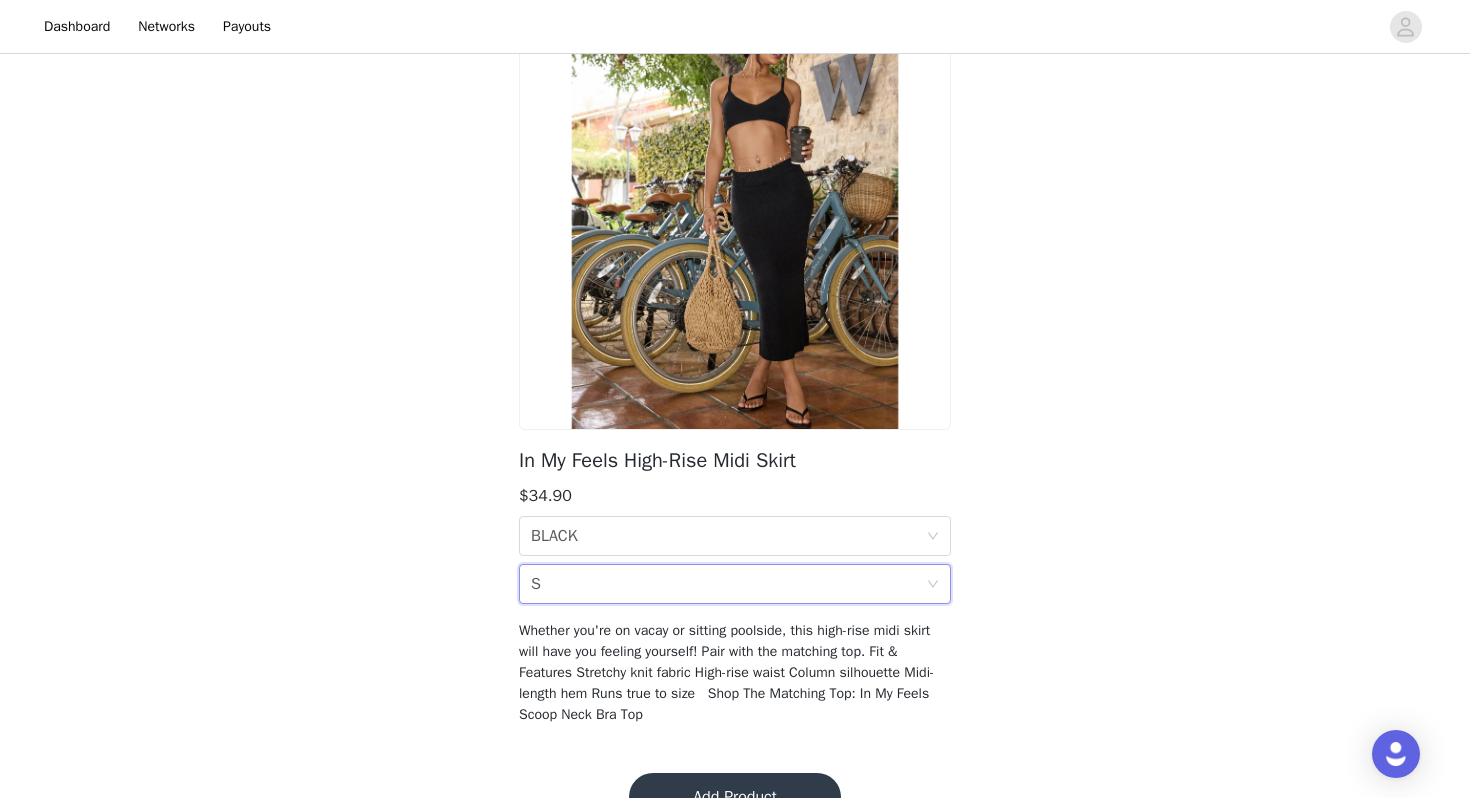 click on "Add Product" at bounding box center [735, 797] 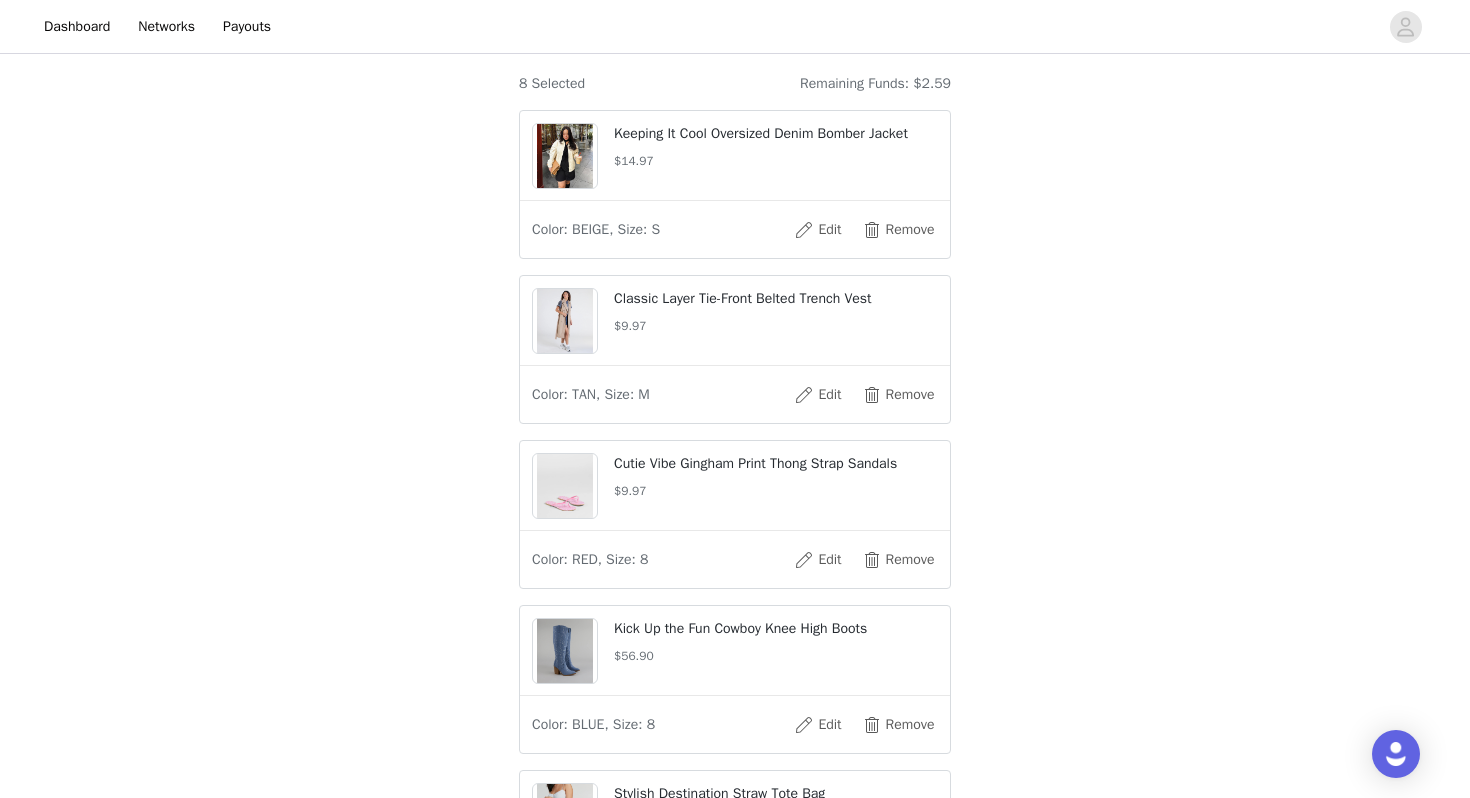 scroll, scrollTop: 774, scrollLeft: 0, axis: vertical 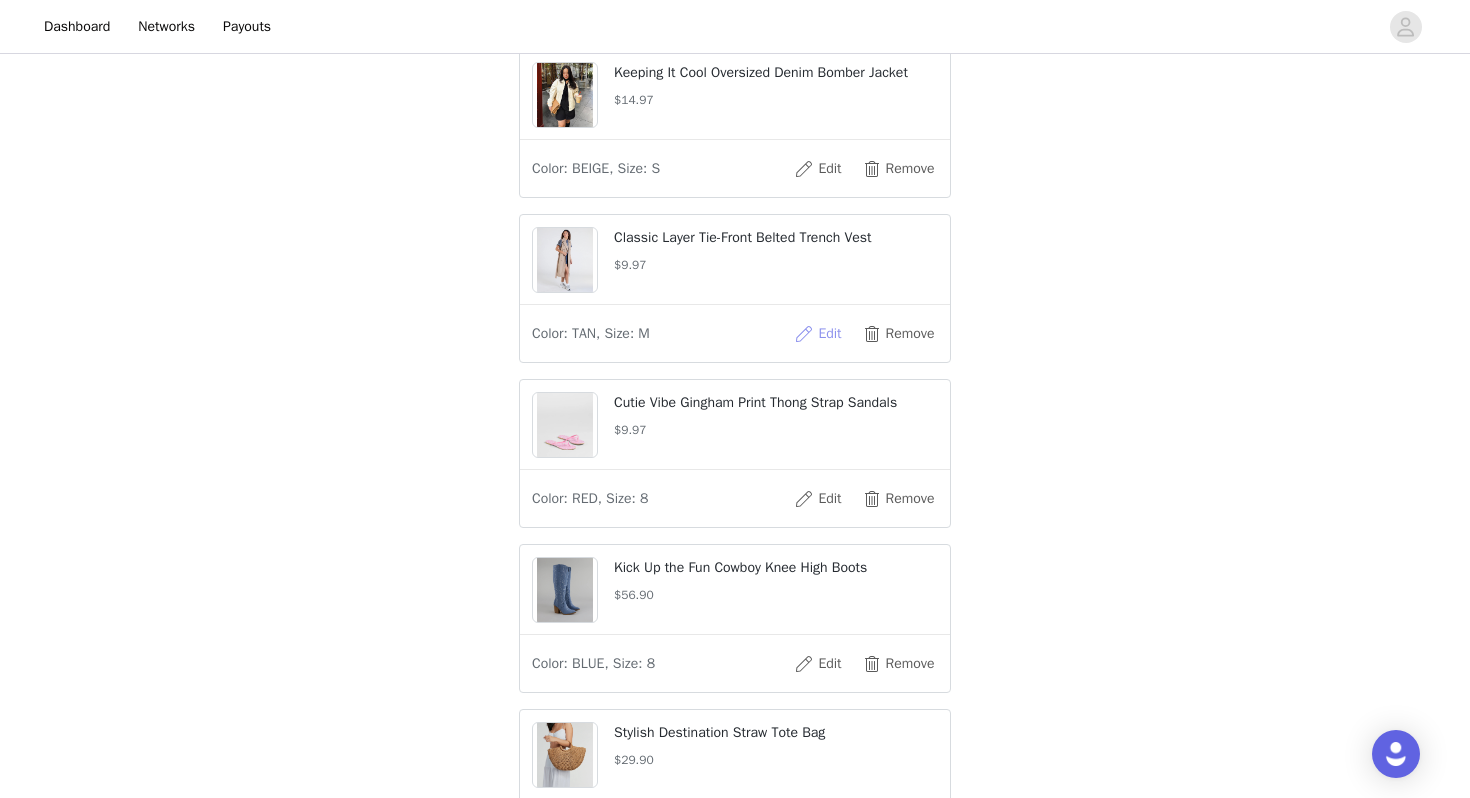 click on "Edit" at bounding box center [818, 334] 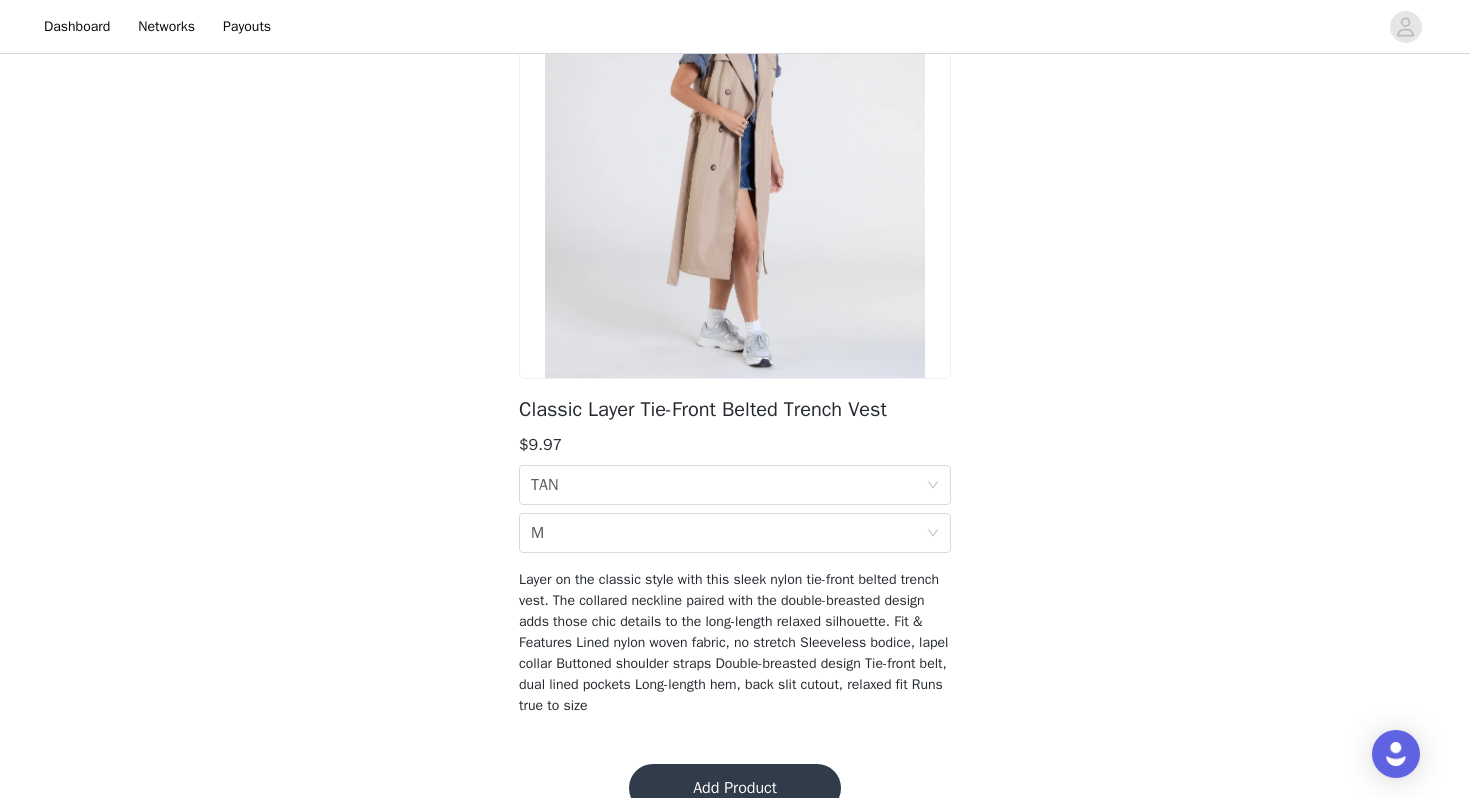 scroll, scrollTop: 184, scrollLeft: 0, axis: vertical 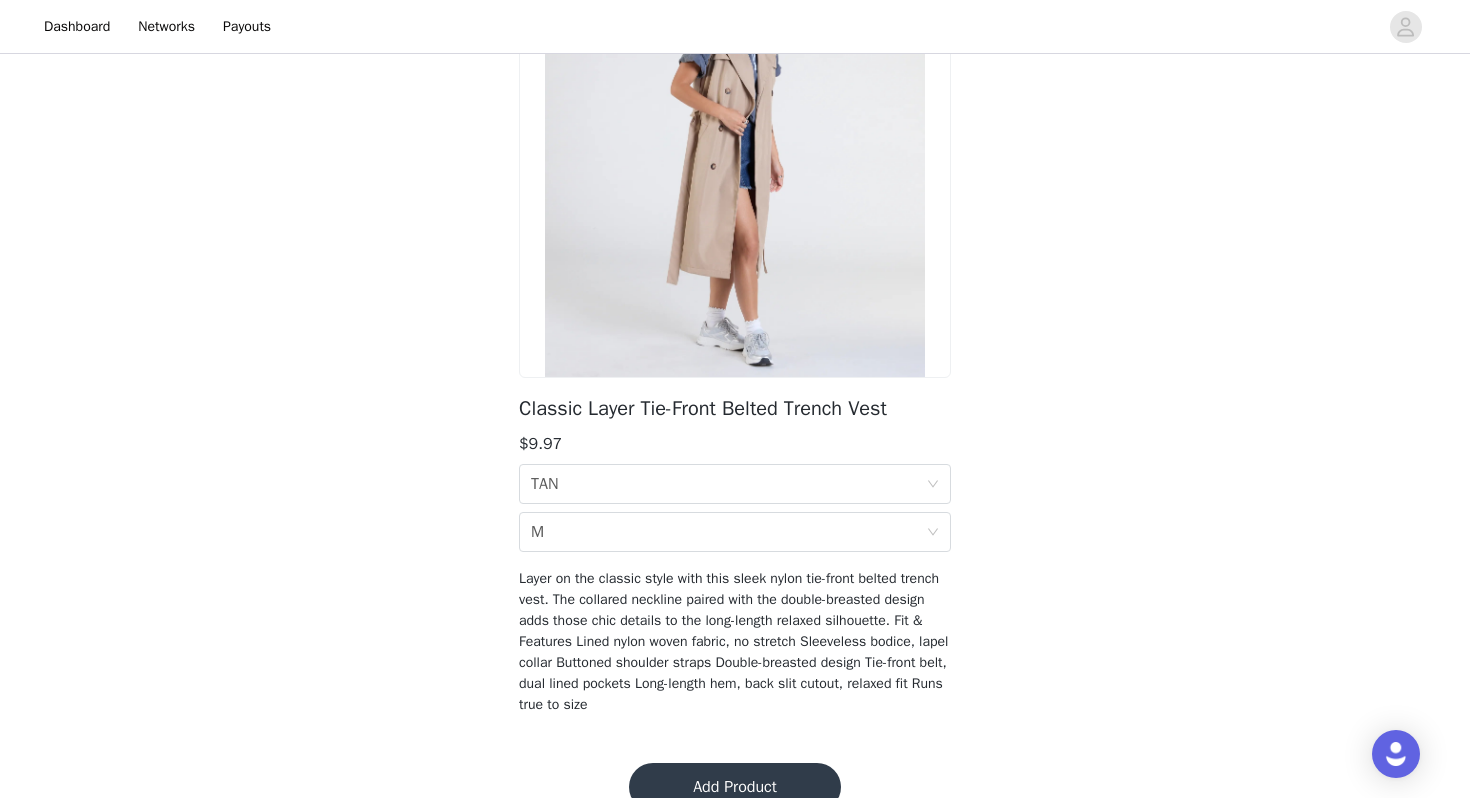 click on "Size M" at bounding box center (728, 532) 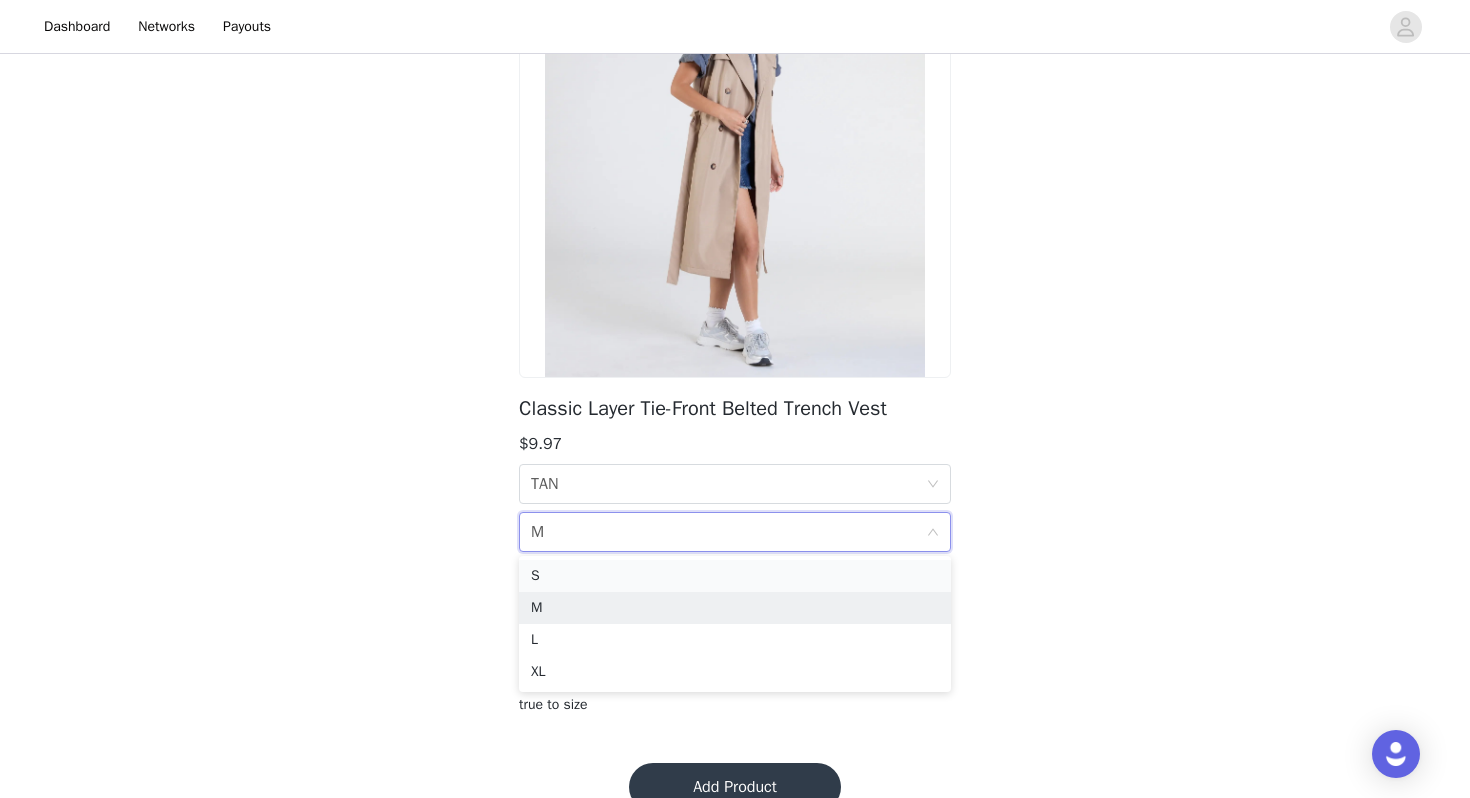 click on "S" at bounding box center (735, 576) 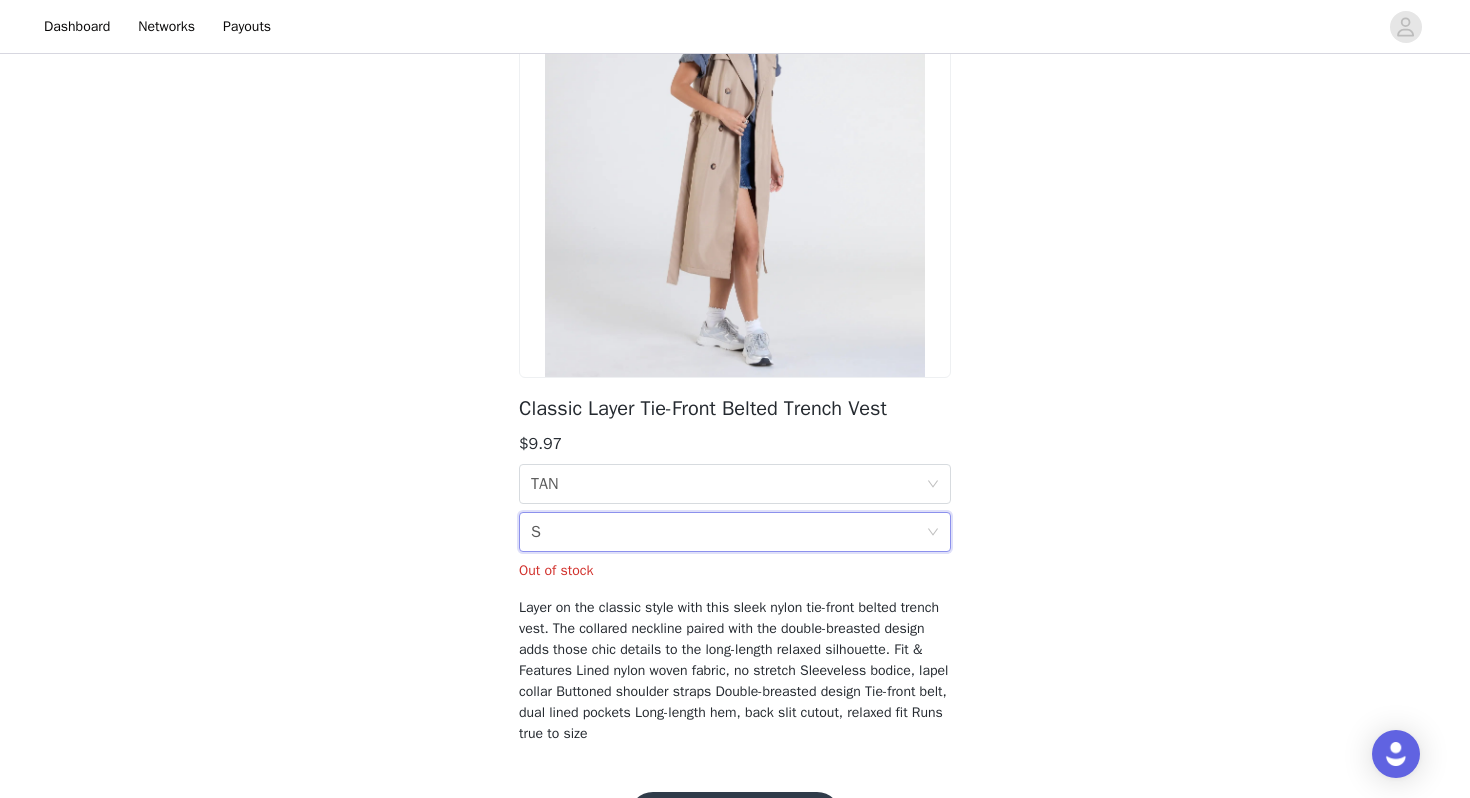 click on "Size S" at bounding box center (728, 532) 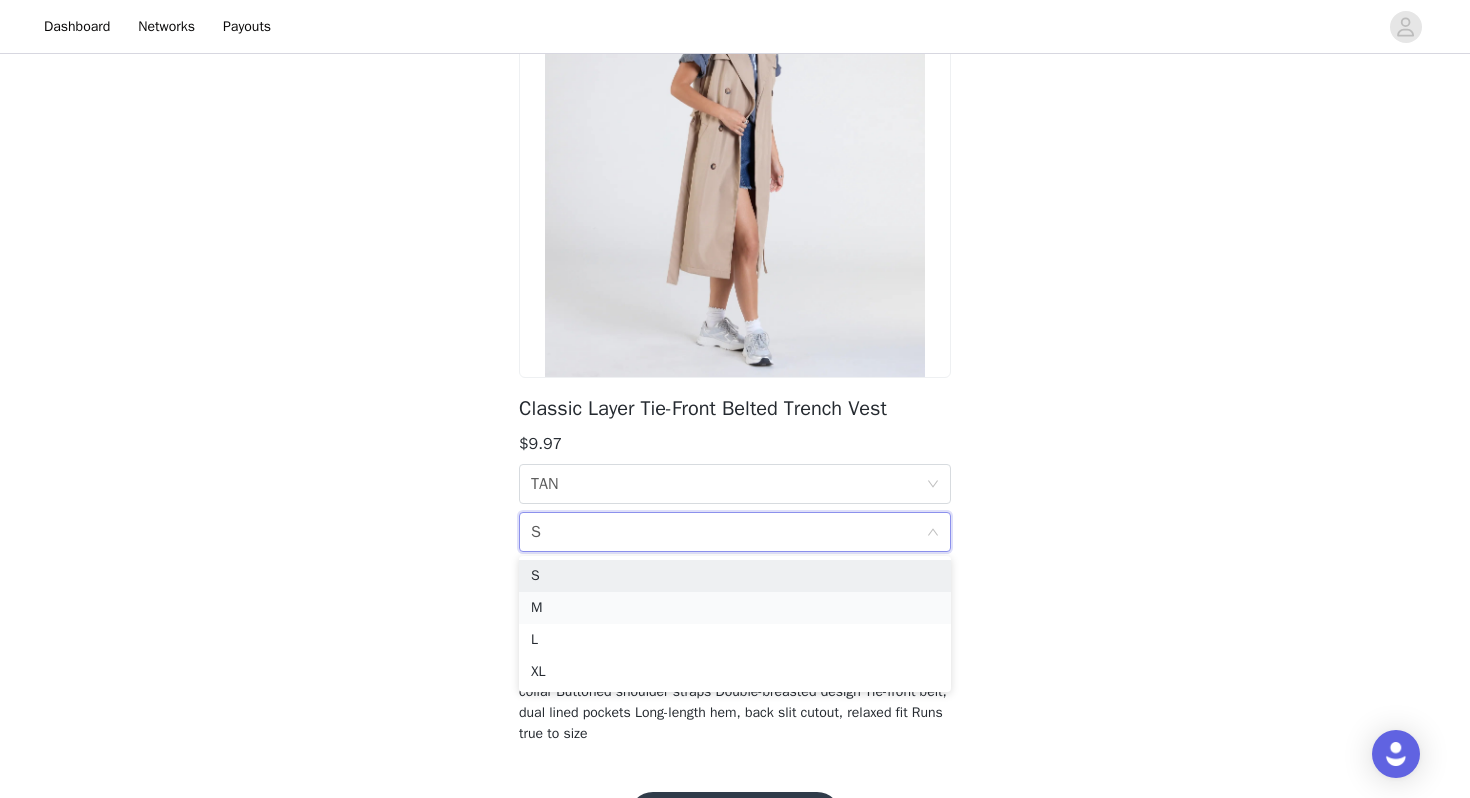 click on "M" at bounding box center (735, 608) 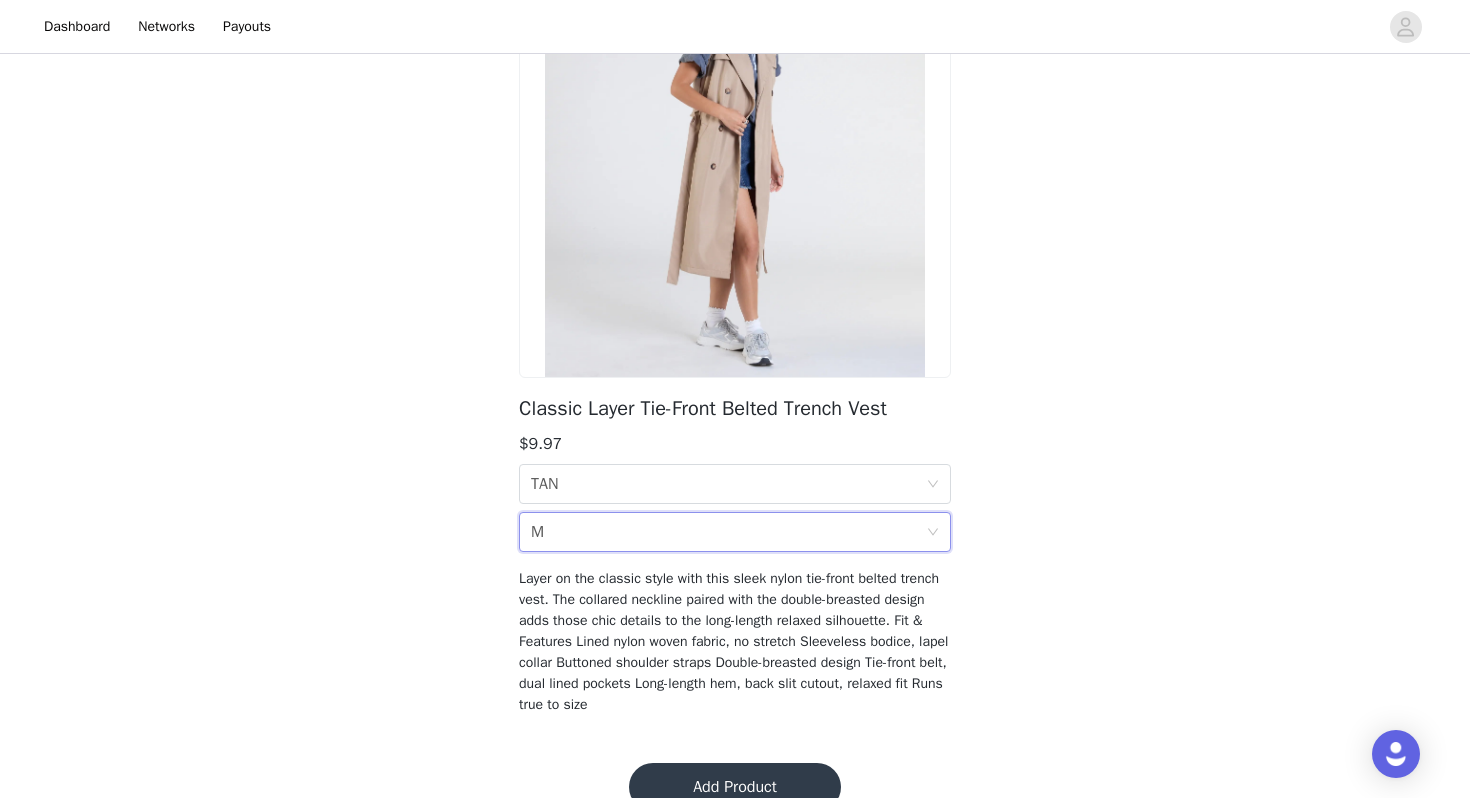 click on "Add Product" at bounding box center [735, 787] 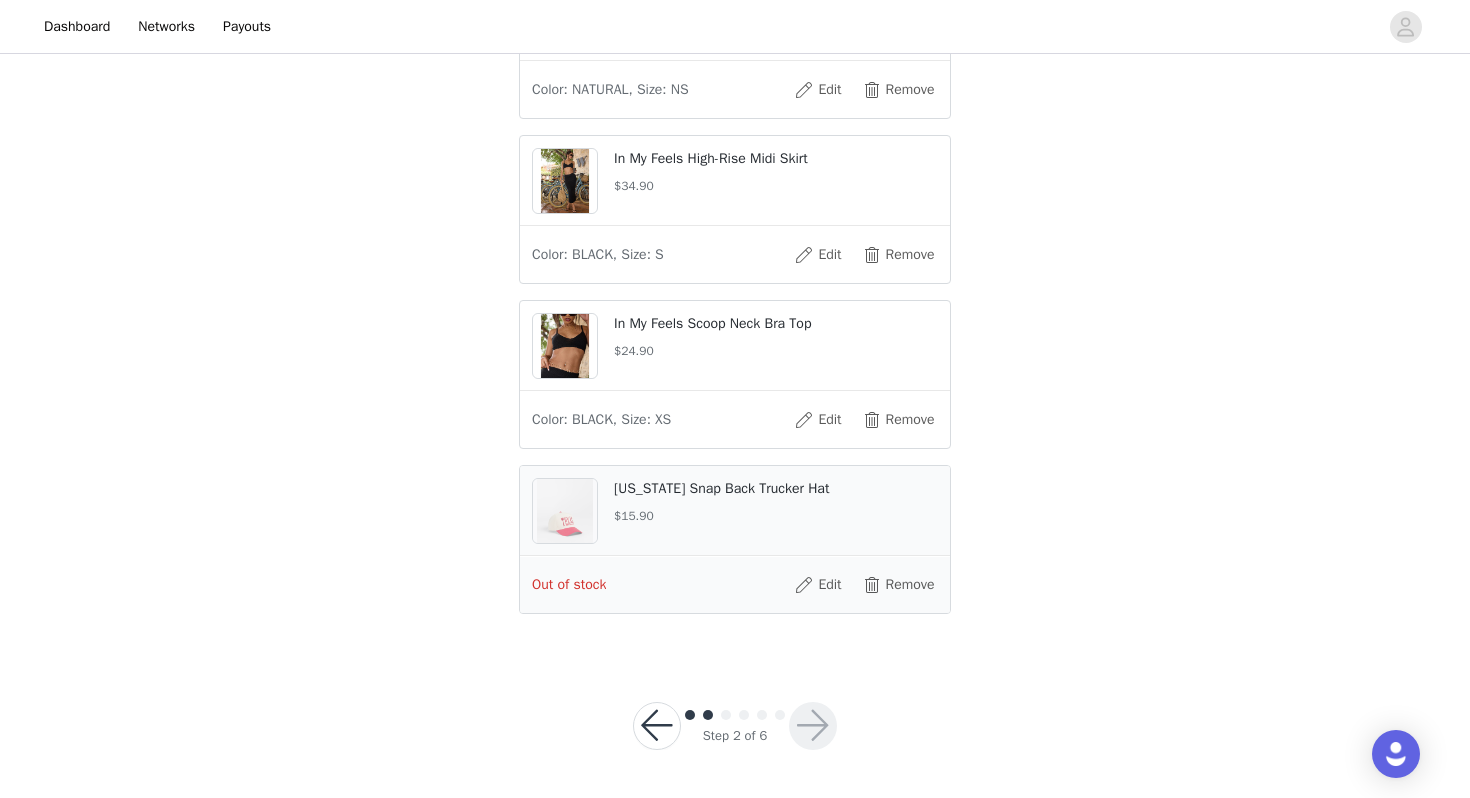 scroll, scrollTop: 1547, scrollLeft: 0, axis: vertical 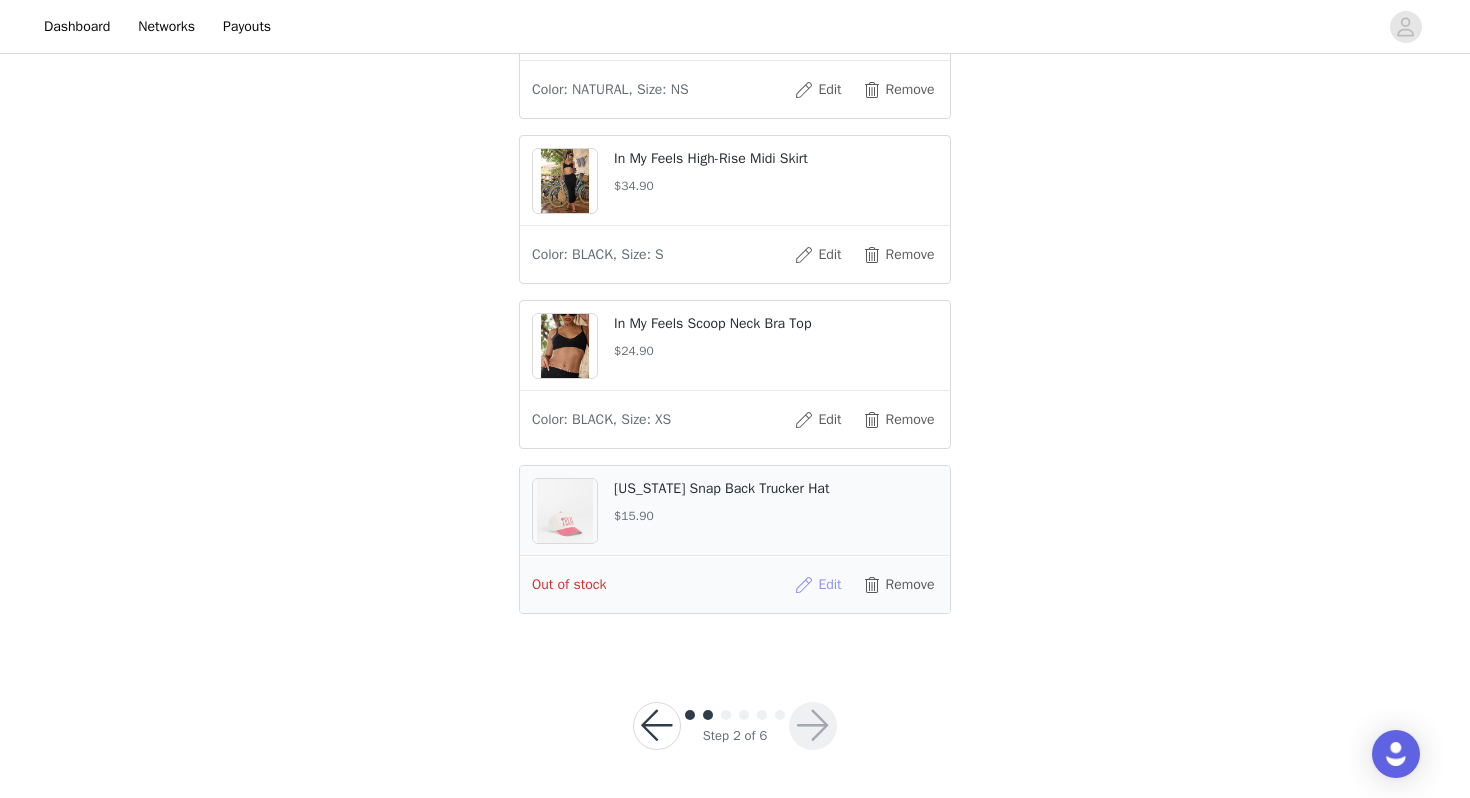 click on "Edit" at bounding box center (818, 585) 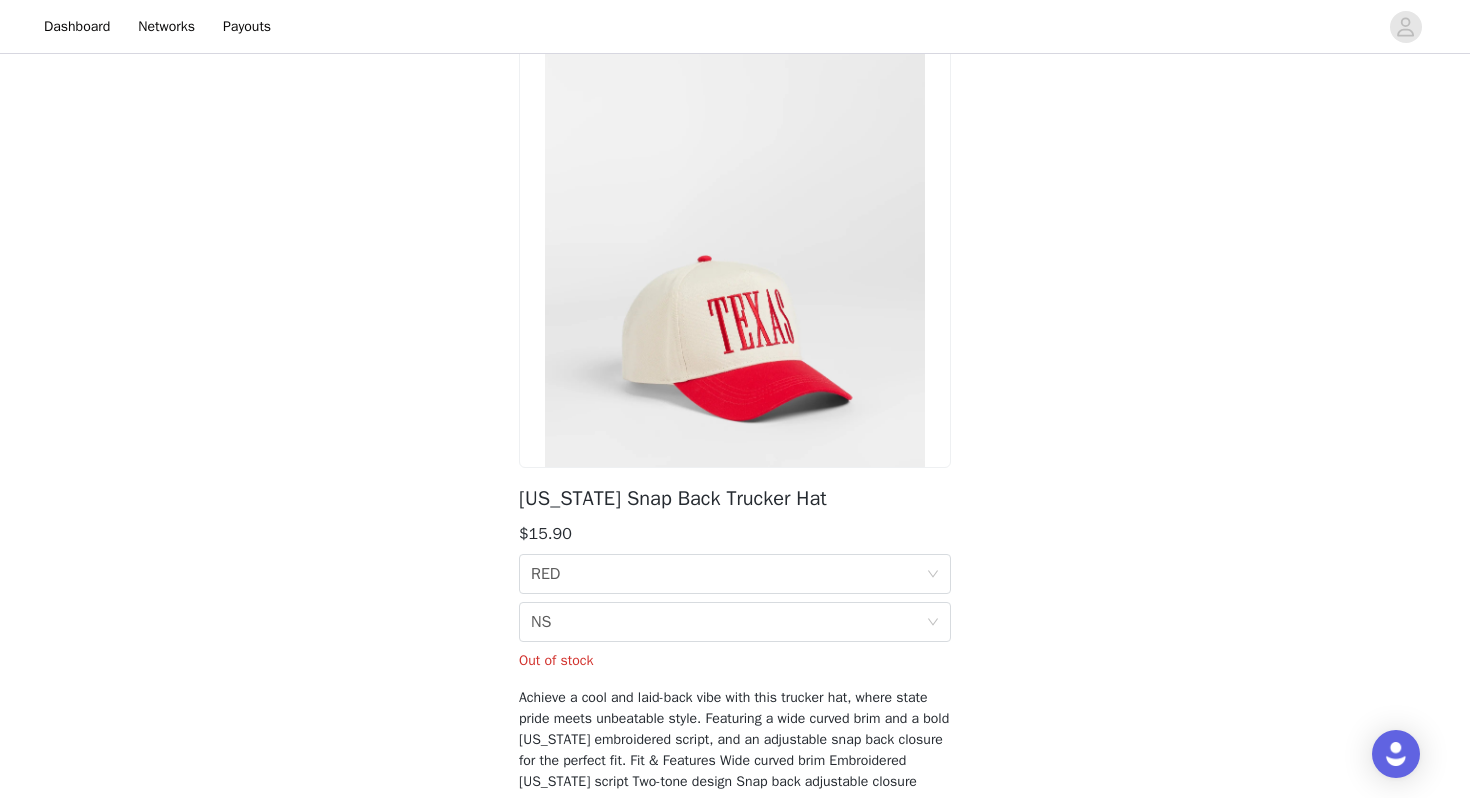 scroll, scrollTop: 109, scrollLeft: 0, axis: vertical 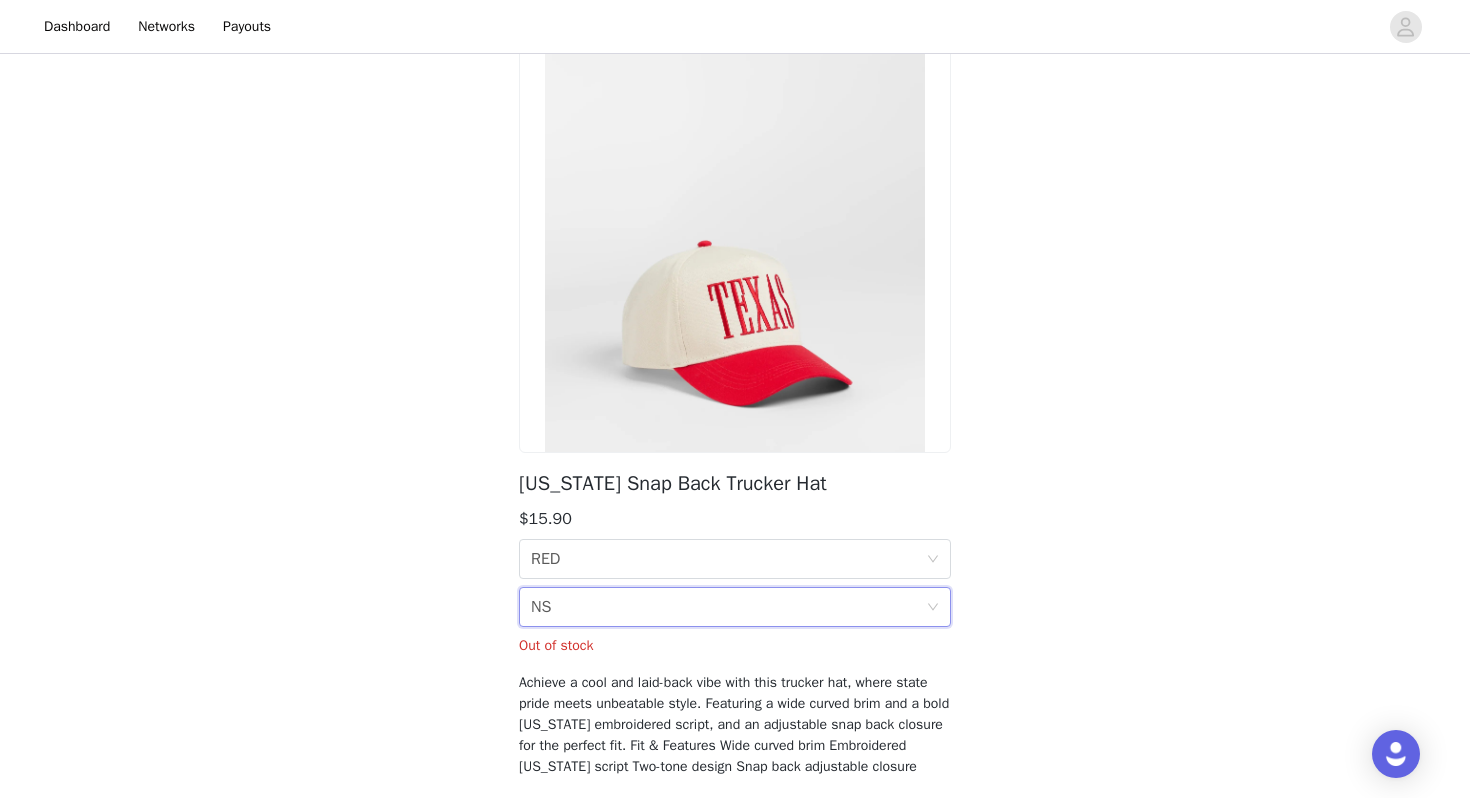 click on "Size NS" at bounding box center (728, 607) 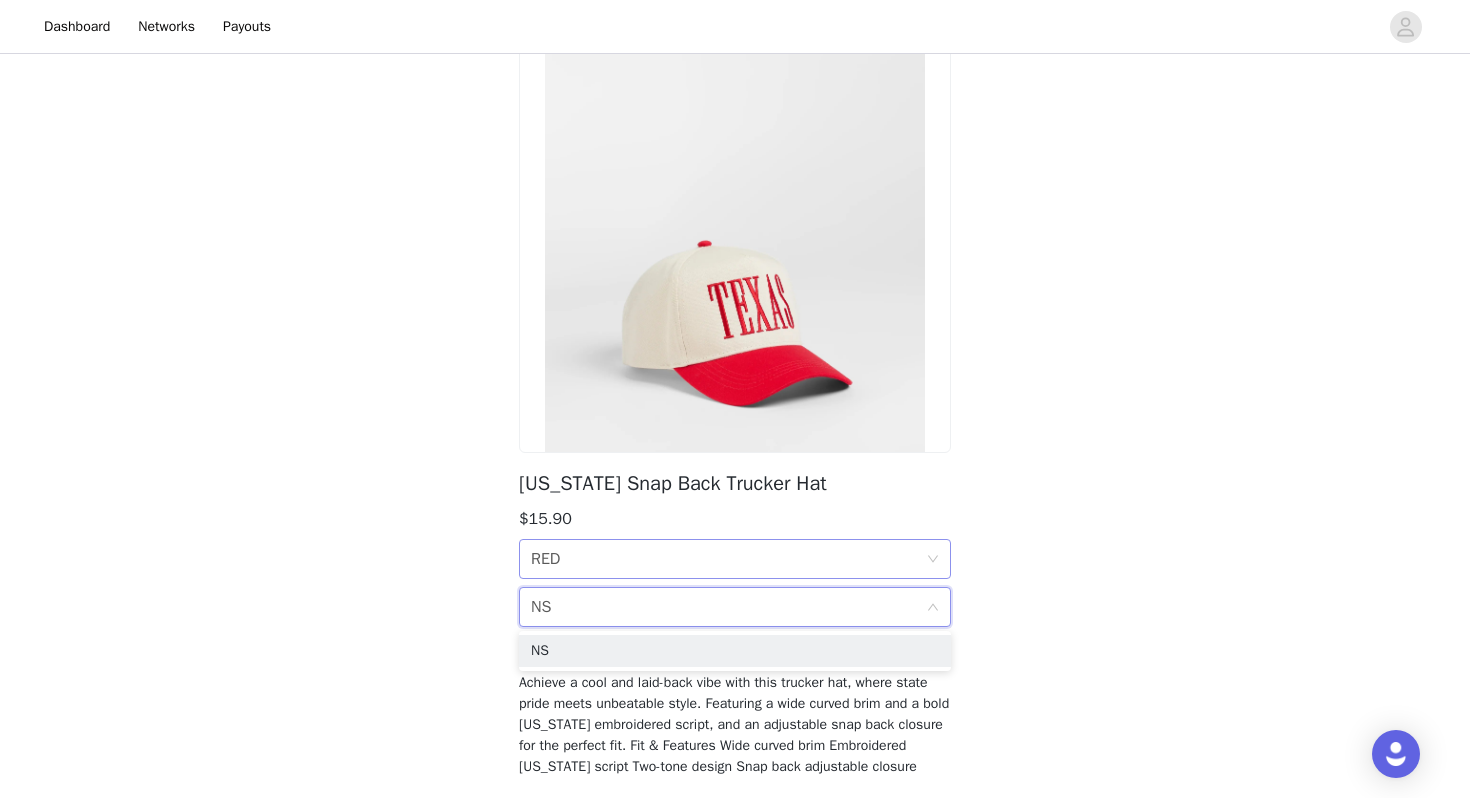 click on "Color RED" at bounding box center [728, 559] 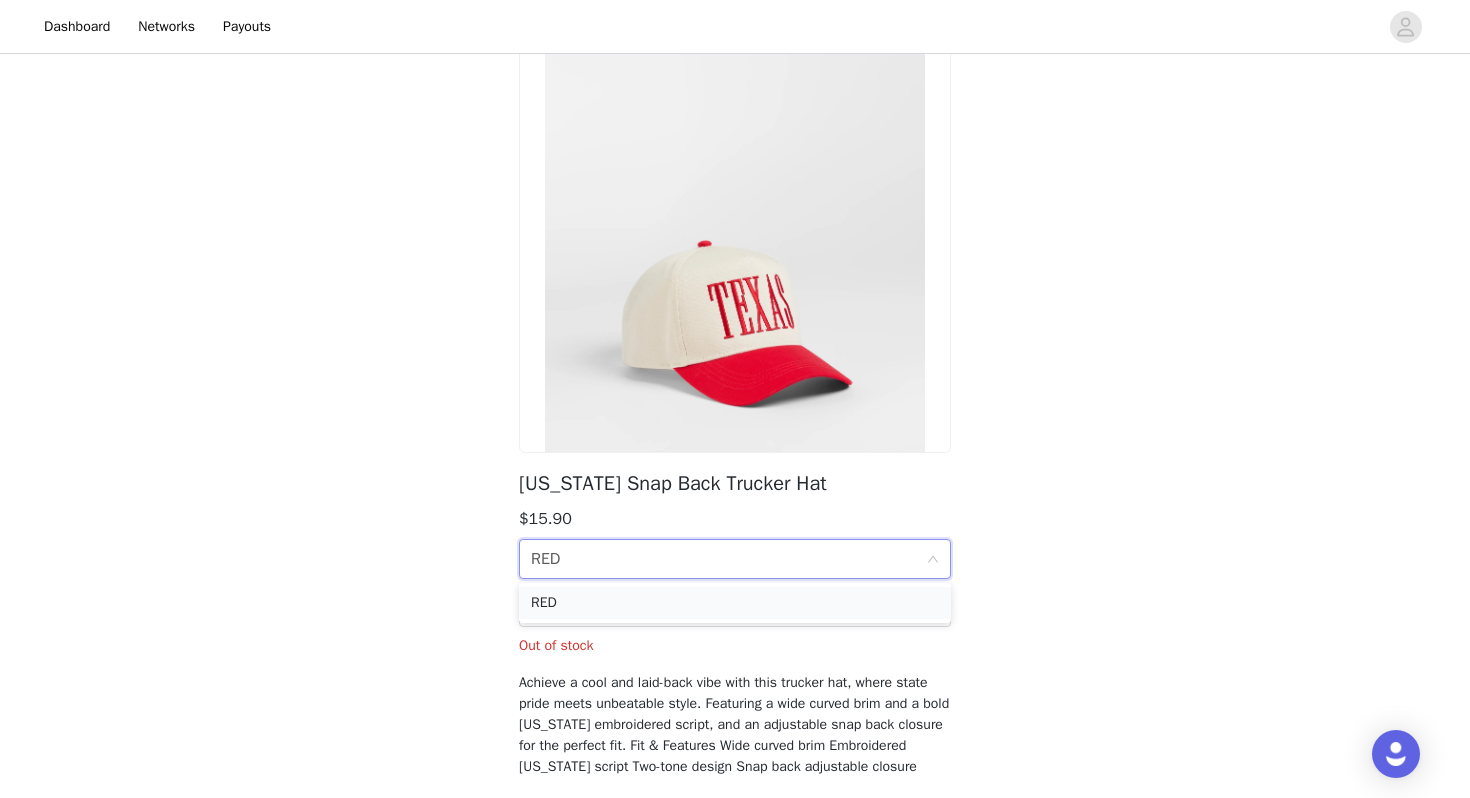 click on "RED" at bounding box center (735, 603) 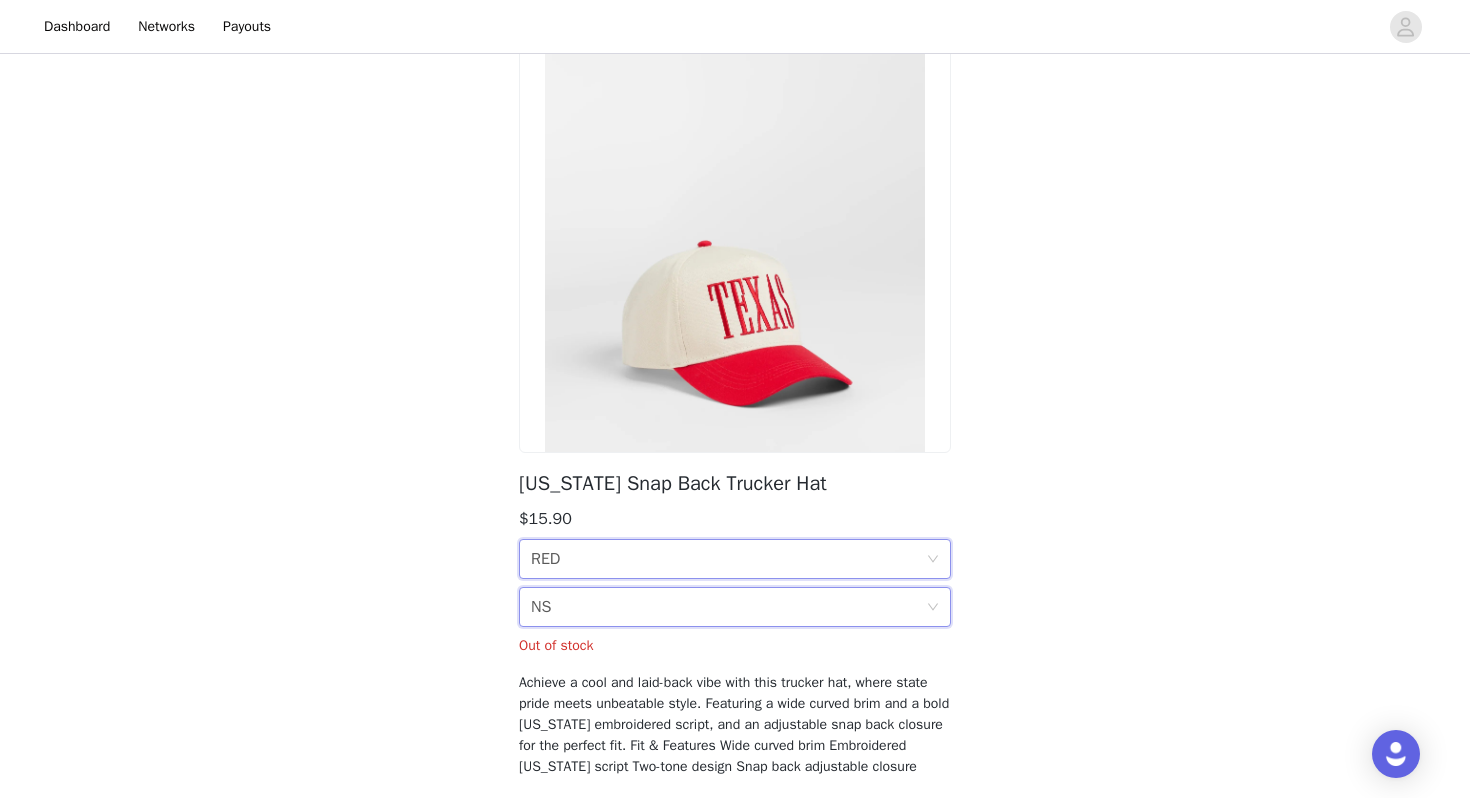 click on "Size NS" at bounding box center (728, 607) 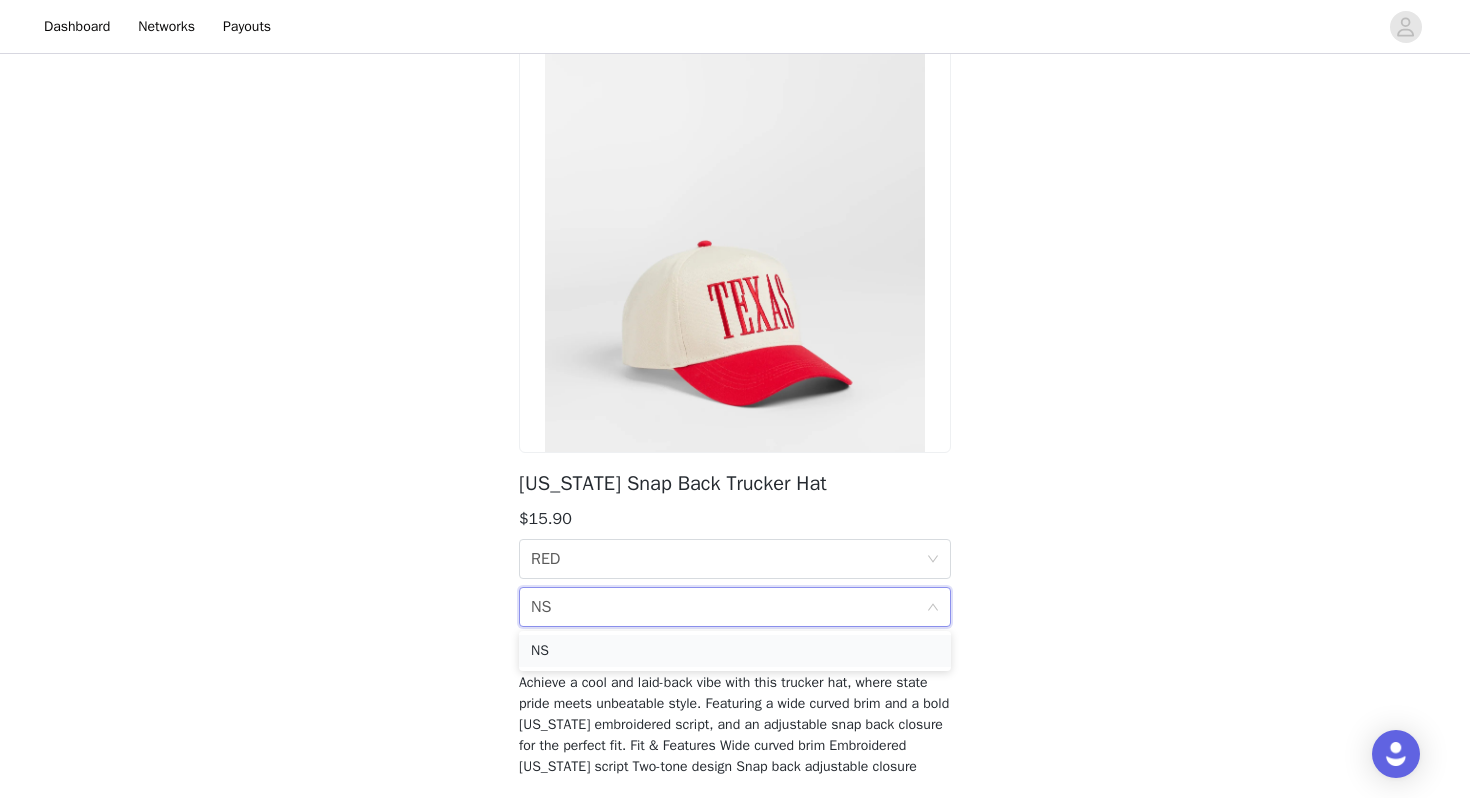 click on "NS" at bounding box center [735, 651] 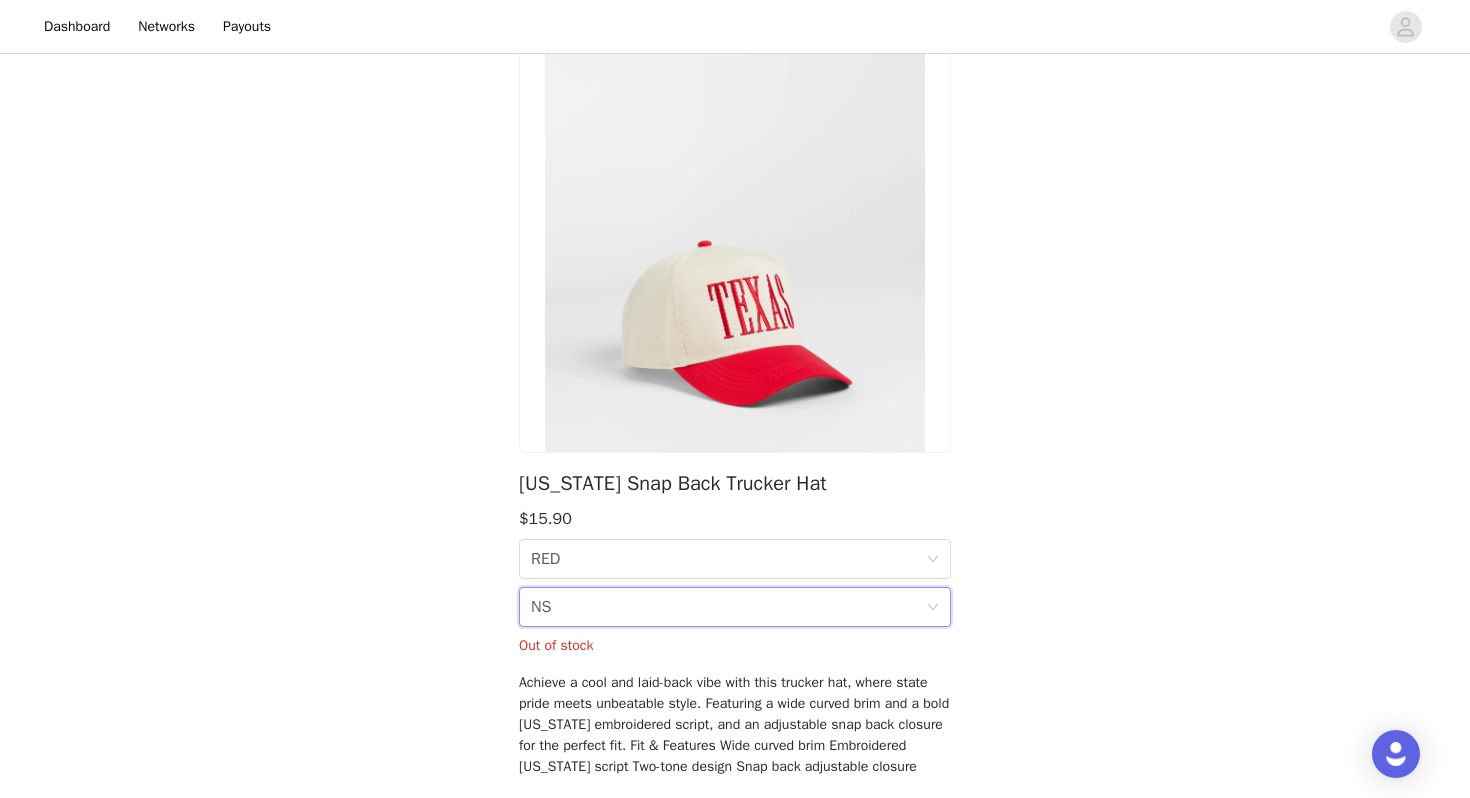scroll, scrollTop: 229, scrollLeft: 0, axis: vertical 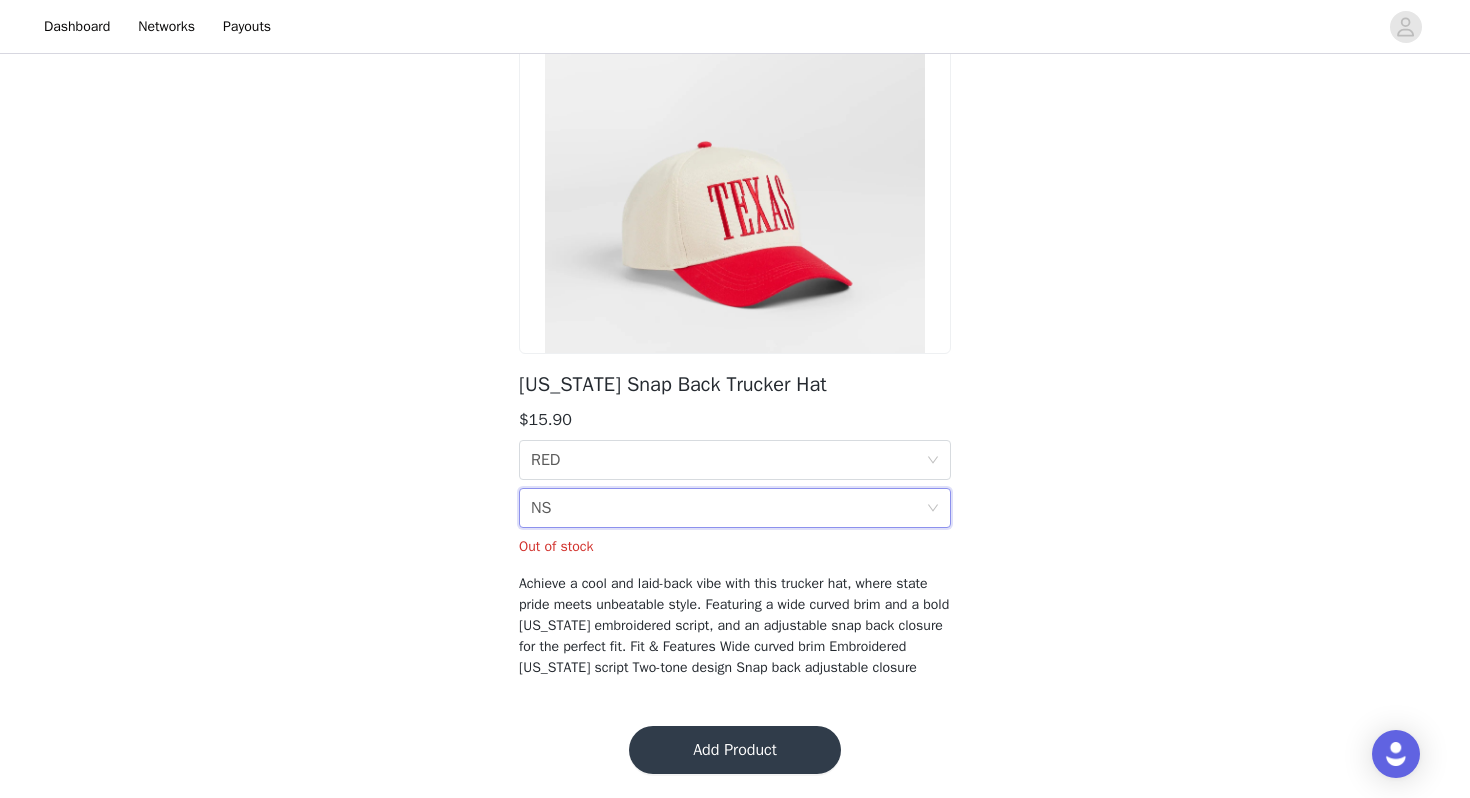 click on "Add Product" at bounding box center [735, 750] 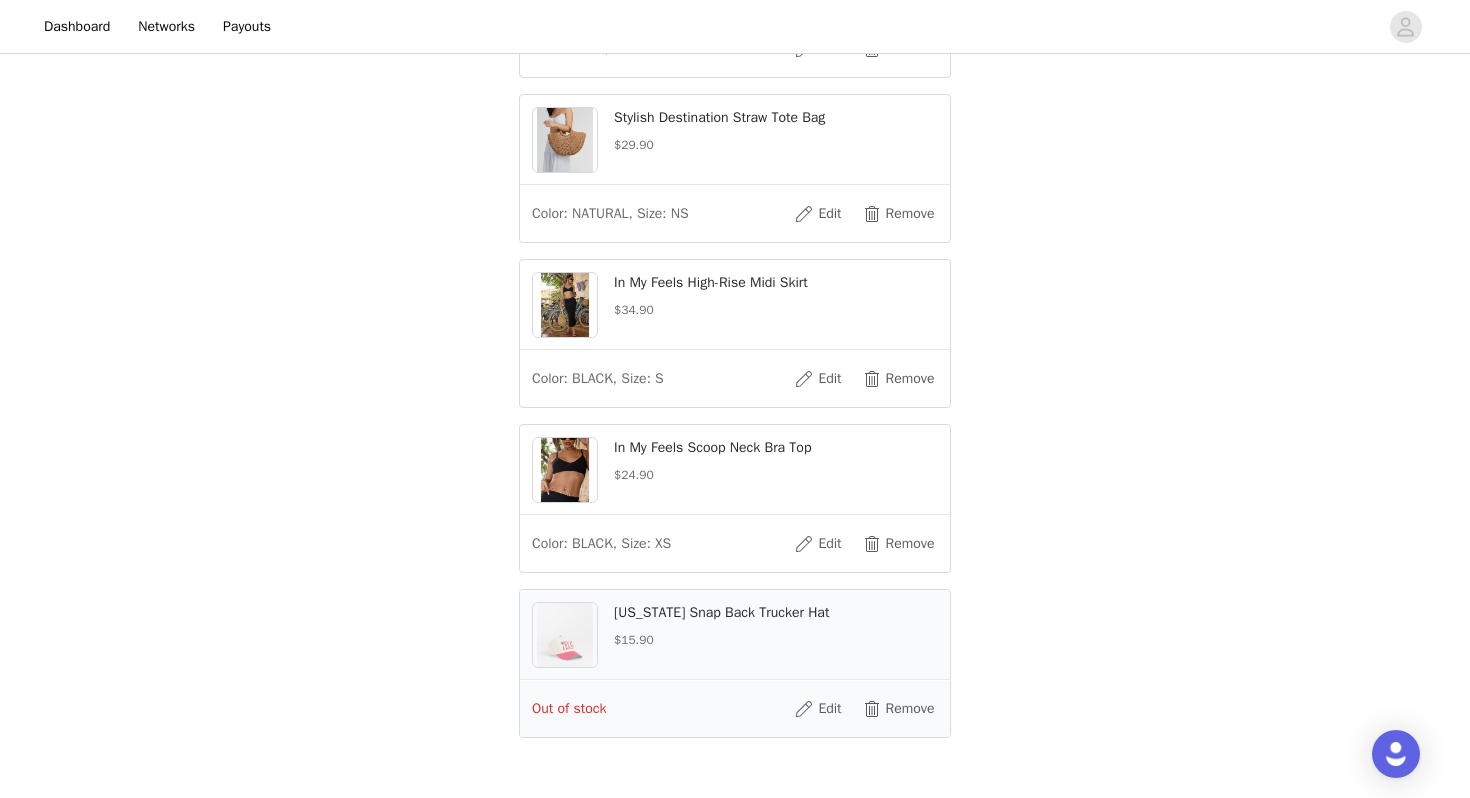 scroll, scrollTop: 1440, scrollLeft: 0, axis: vertical 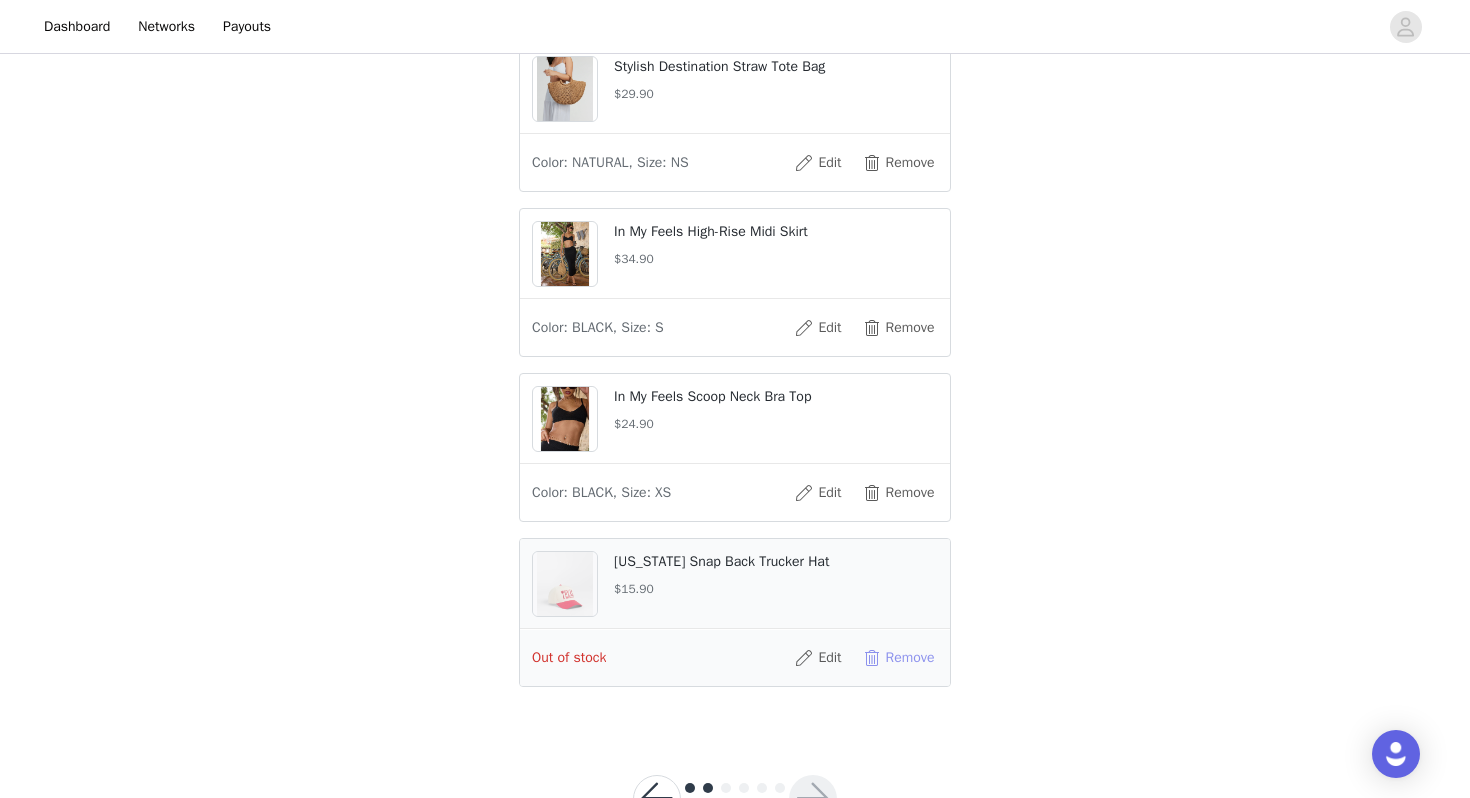 click on "Remove" at bounding box center (898, 658) 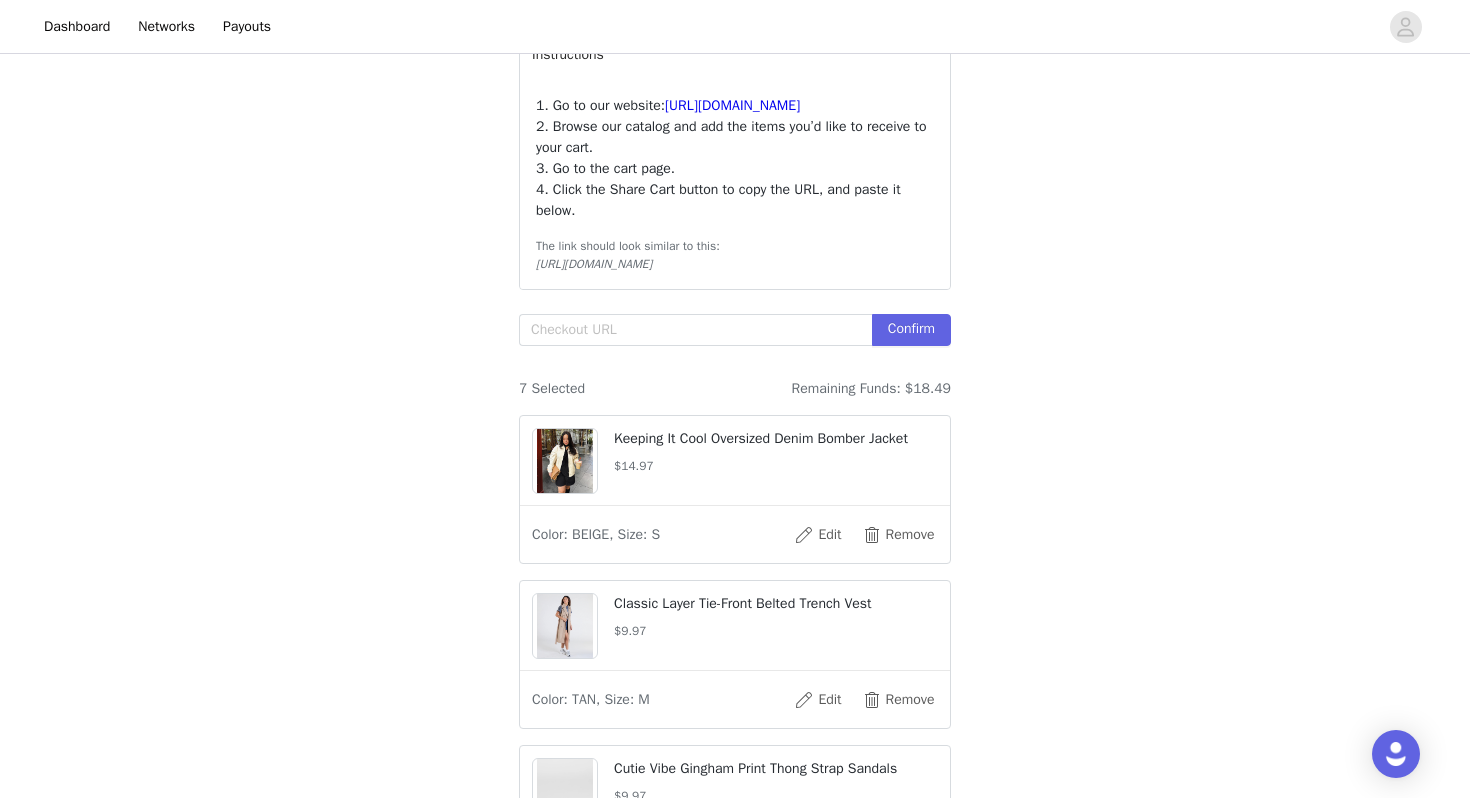 scroll, scrollTop: 393, scrollLeft: 0, axis: vertical 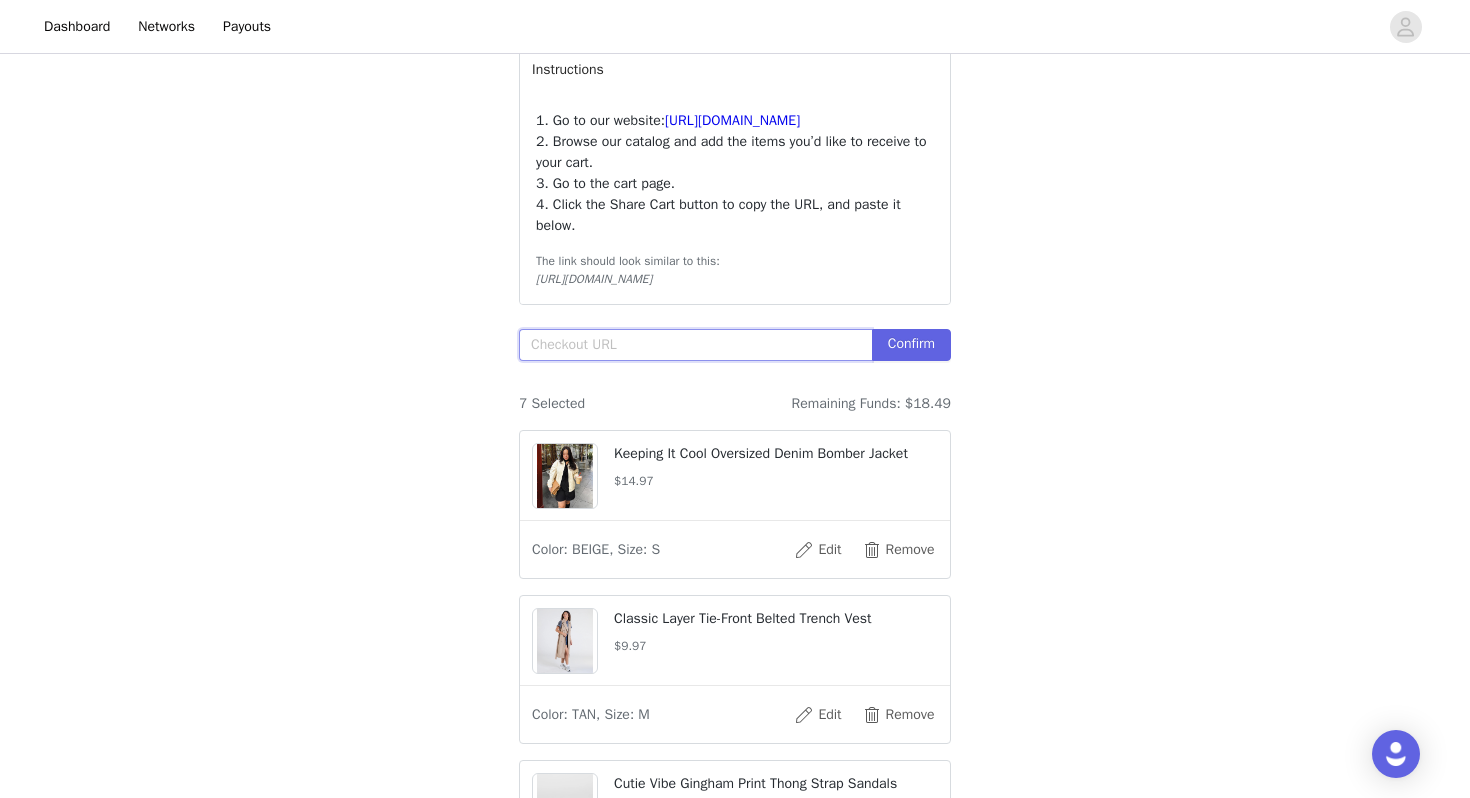 click at bounding box center [695, 345] 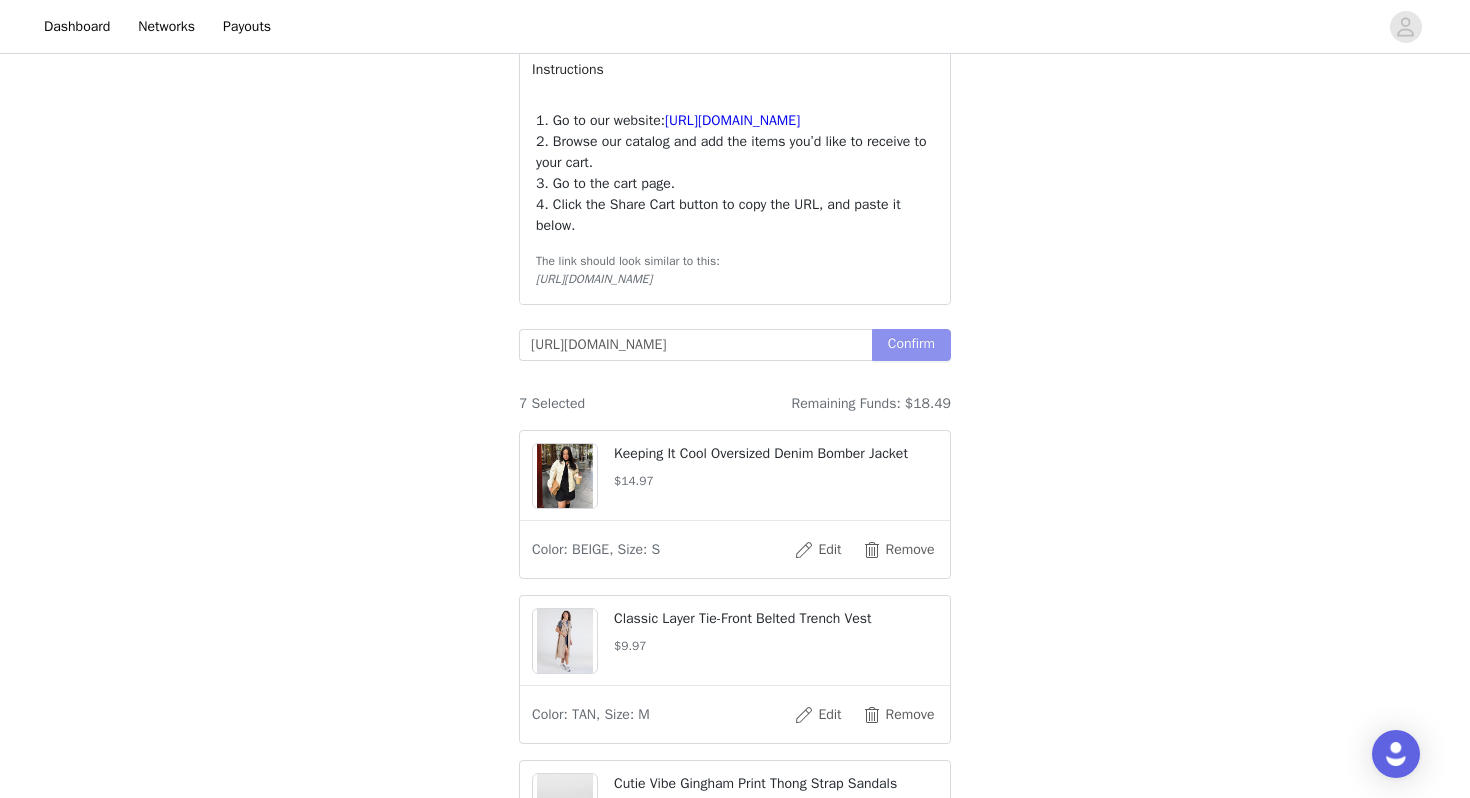 click on "Confirm" at bounding box center [911, 345] 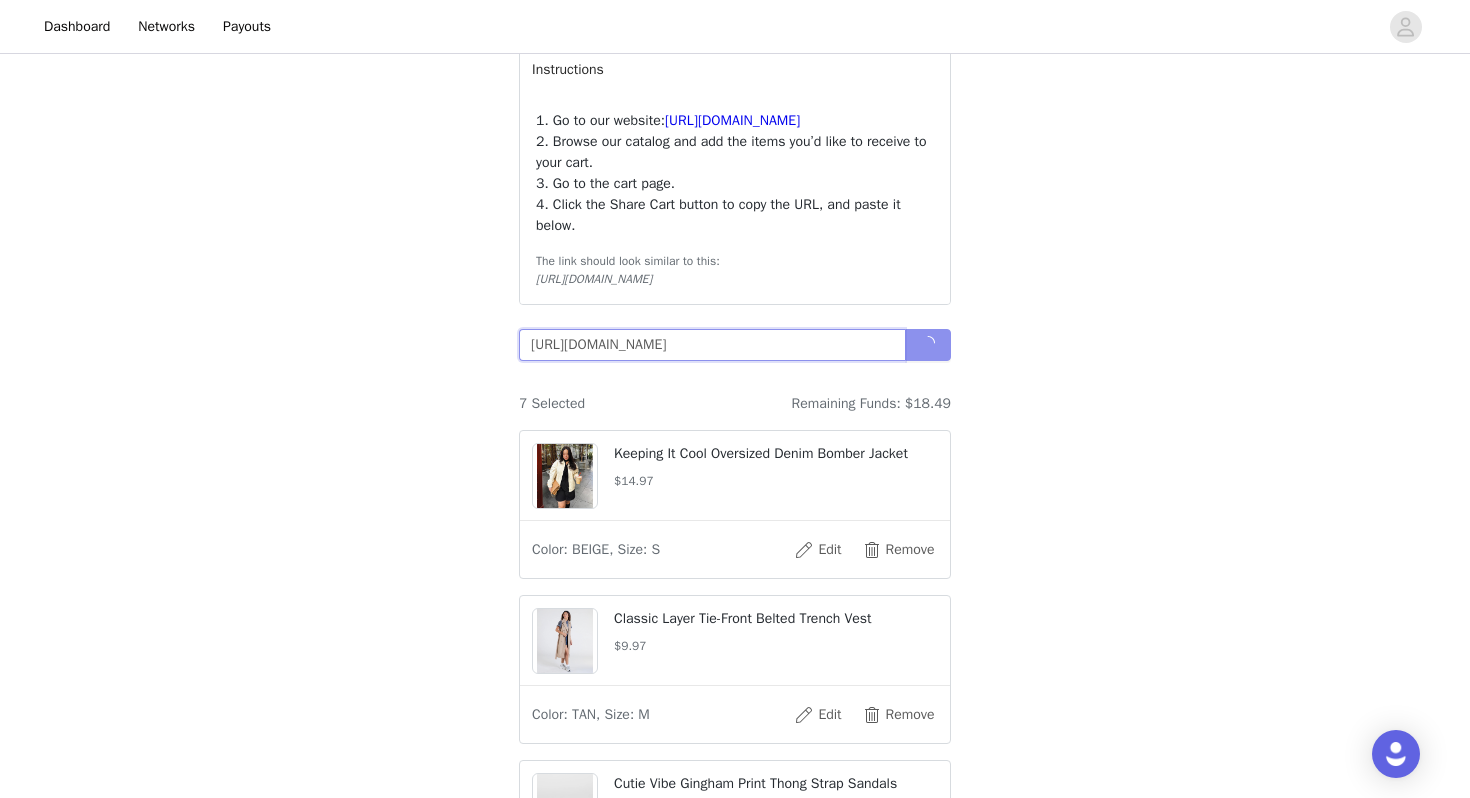 scroll, scrollTop: 0, scrollLeft: 966, axis: horizontal 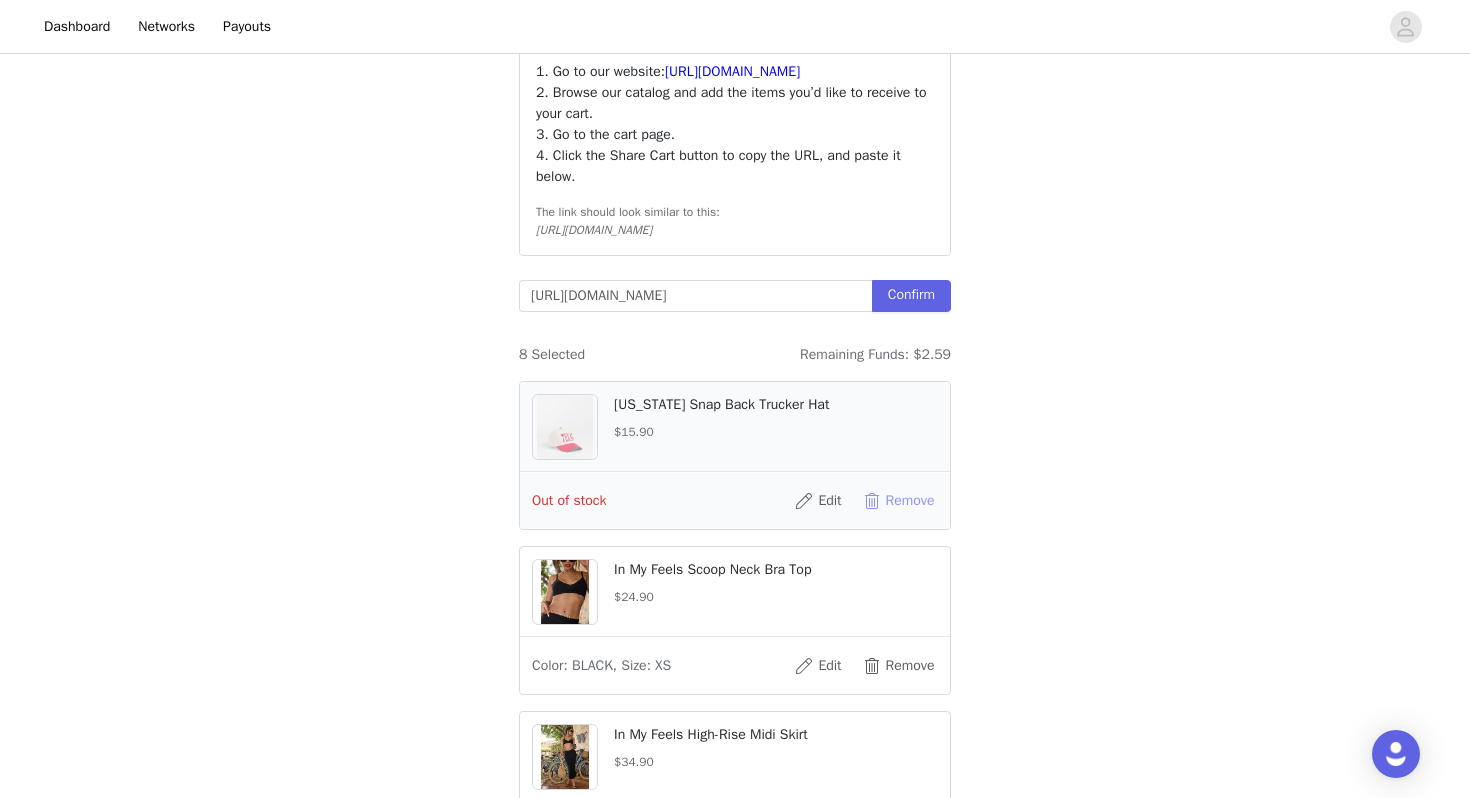 click on "Remove" at bounding box center [898, 501] 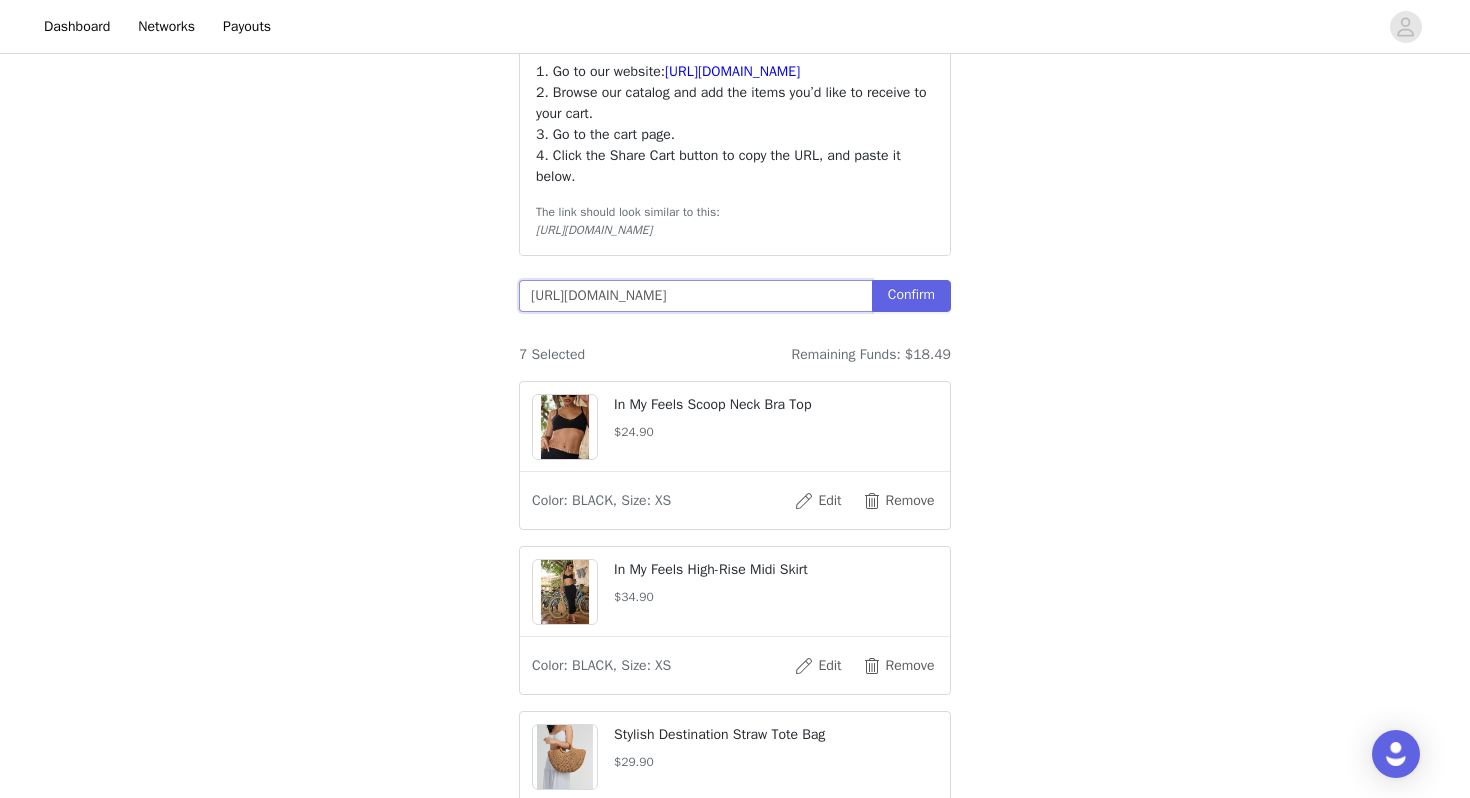 scroll, scrollTop: 0, scrollLeft: 0, axis: both 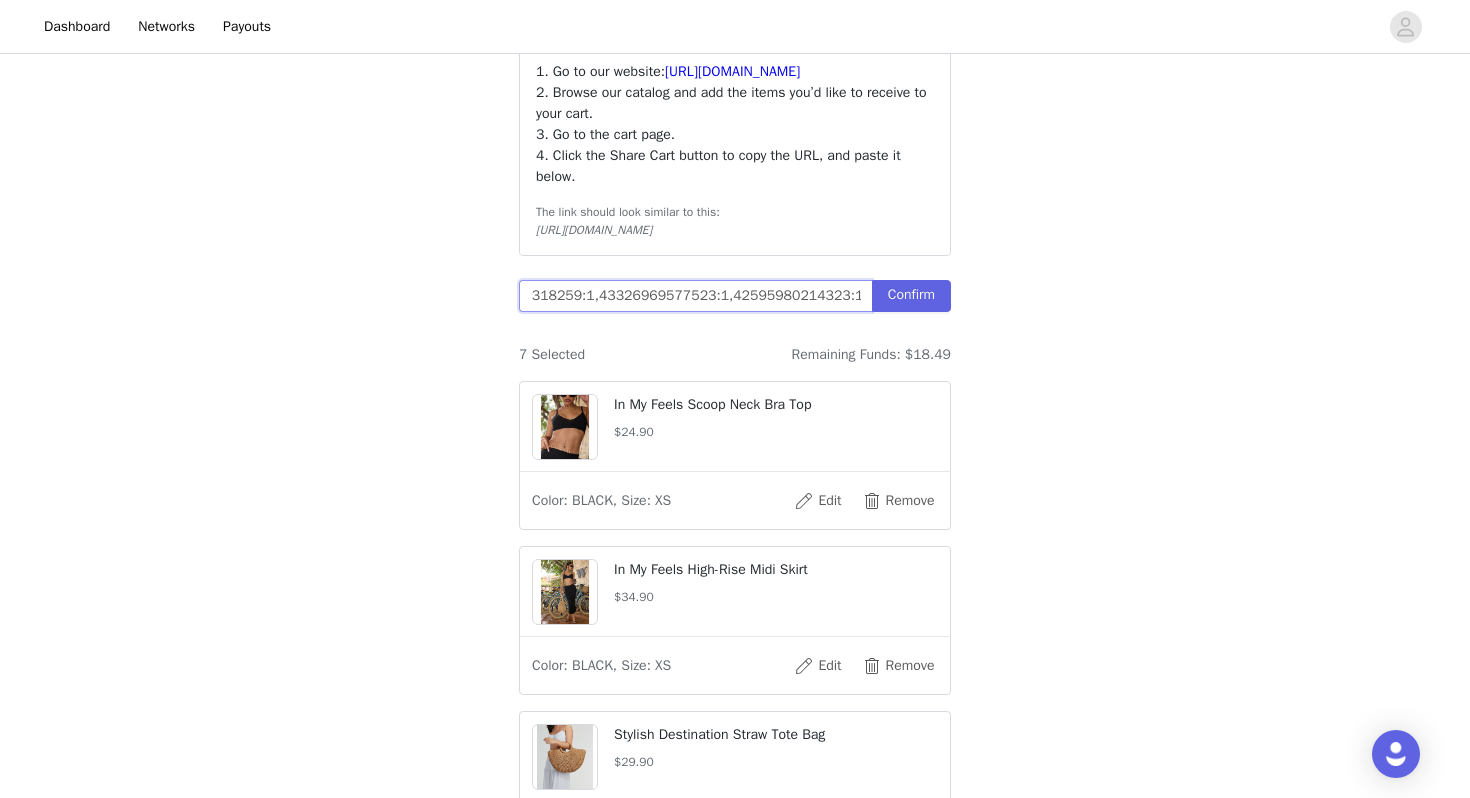 drag, startPoint x: 535, startPoint y: 335, endPoint x: 918, endPoint y: 292, distance: 385.40628 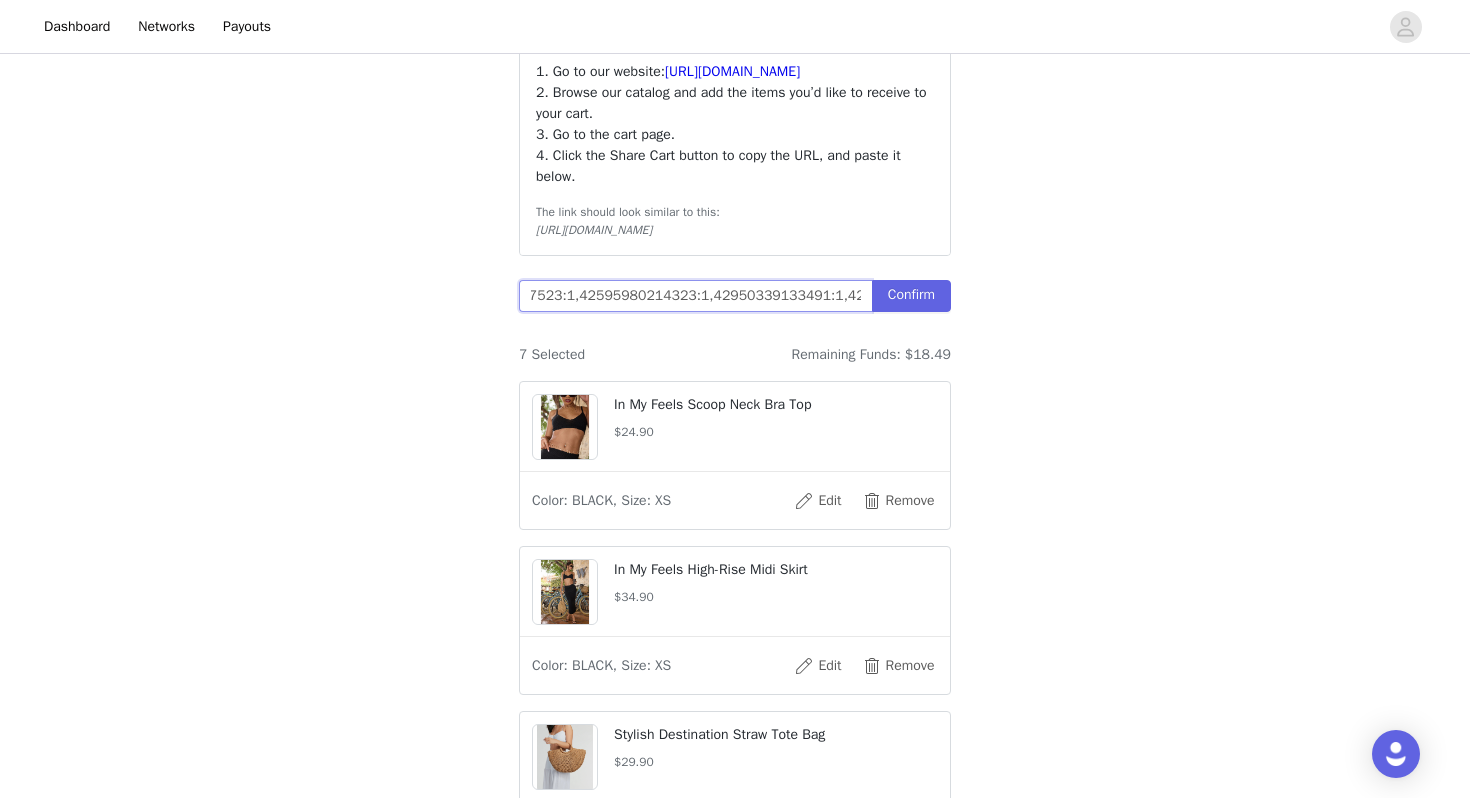 drag, startPoint x: 855, startPoint y: 331, endPoint x: 568, endPoint y: 330, distance: 287.00174 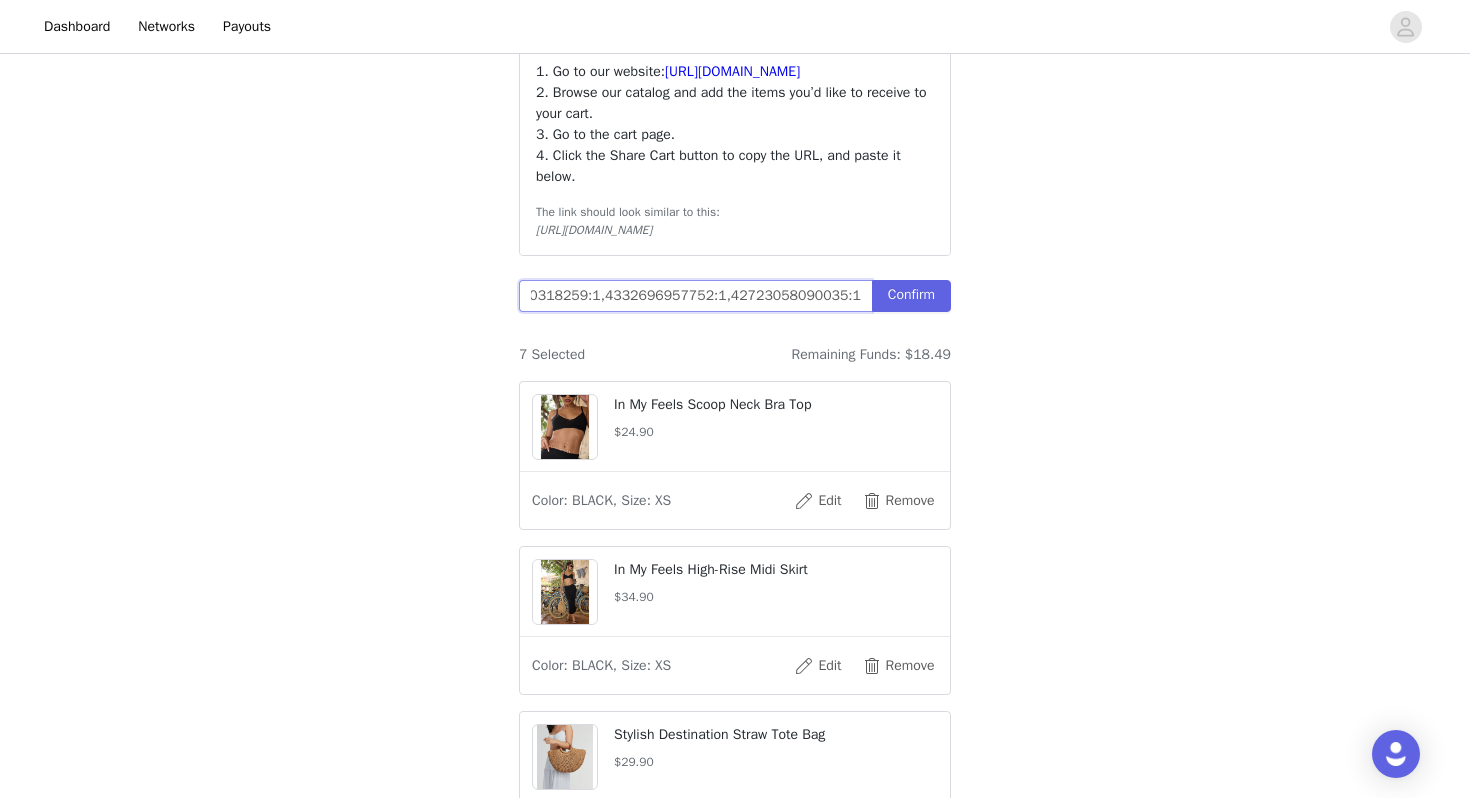 scroll, scrollTop: 0, scrollLeft: 394, axis: horizontal 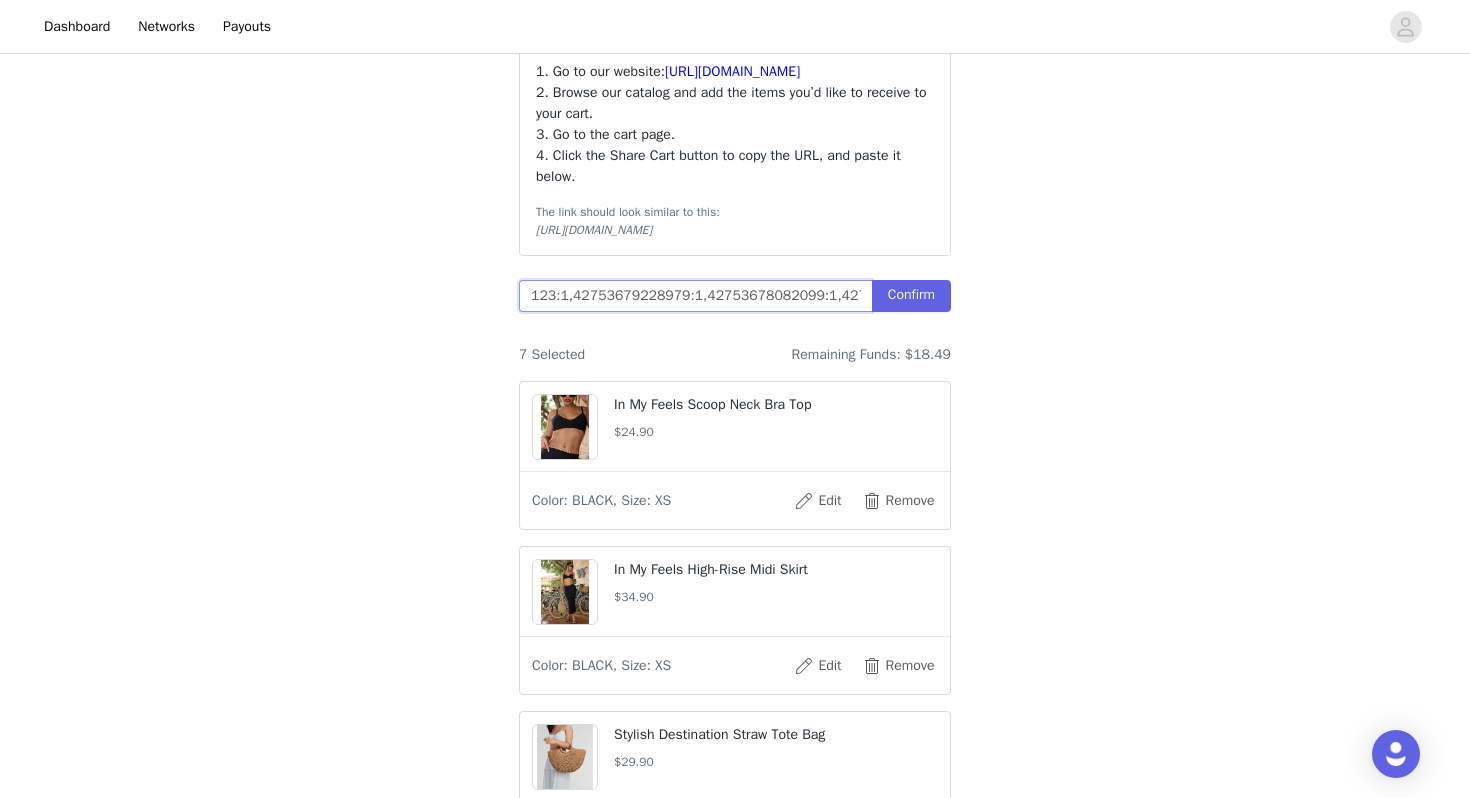 drag, startPoint x: 714, startPoint y: 341, endPoint x: 421, endPoint y: 348, distance: 293.08362 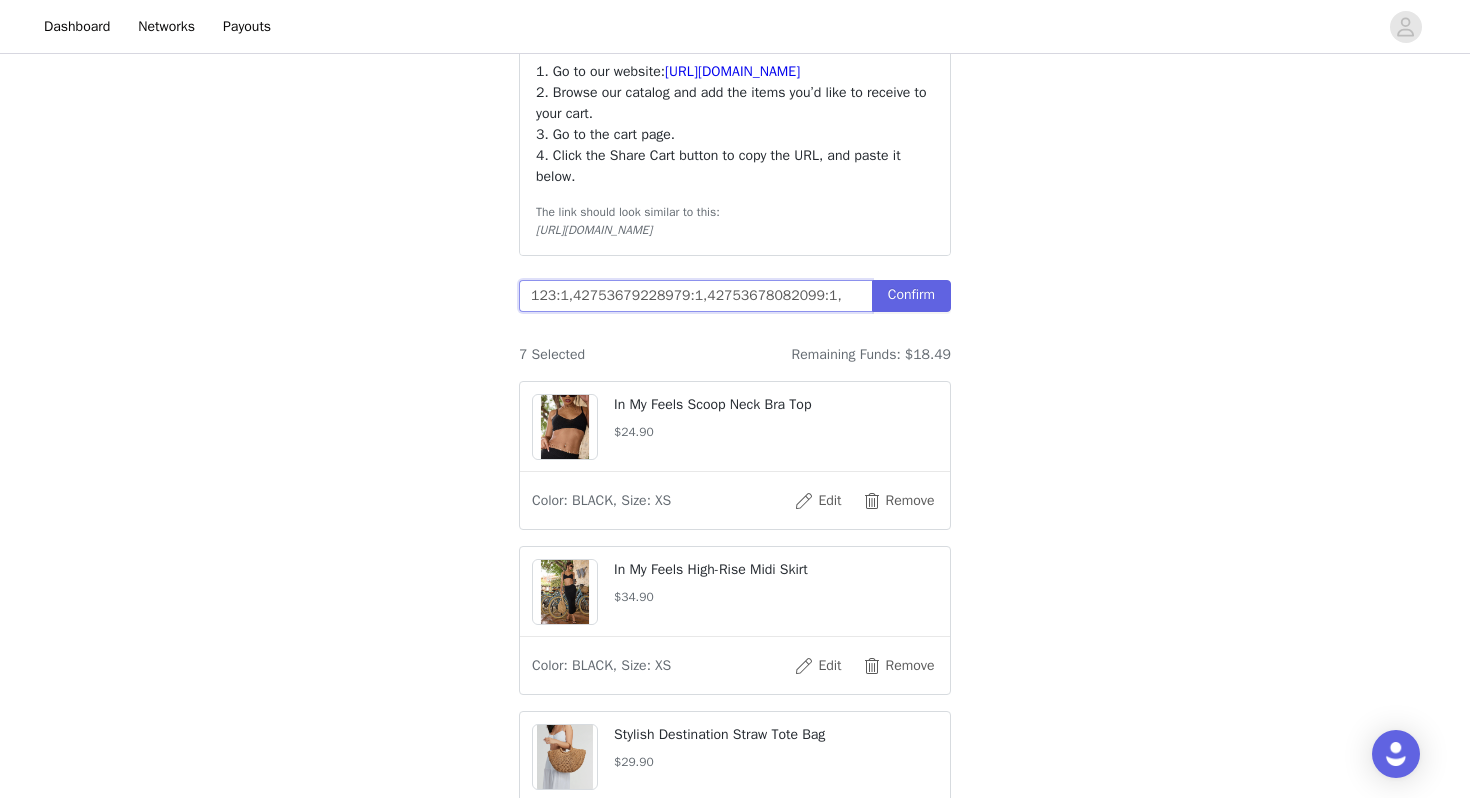 scroll, scrollTop: 0, scrollLeft: 0, axis: both 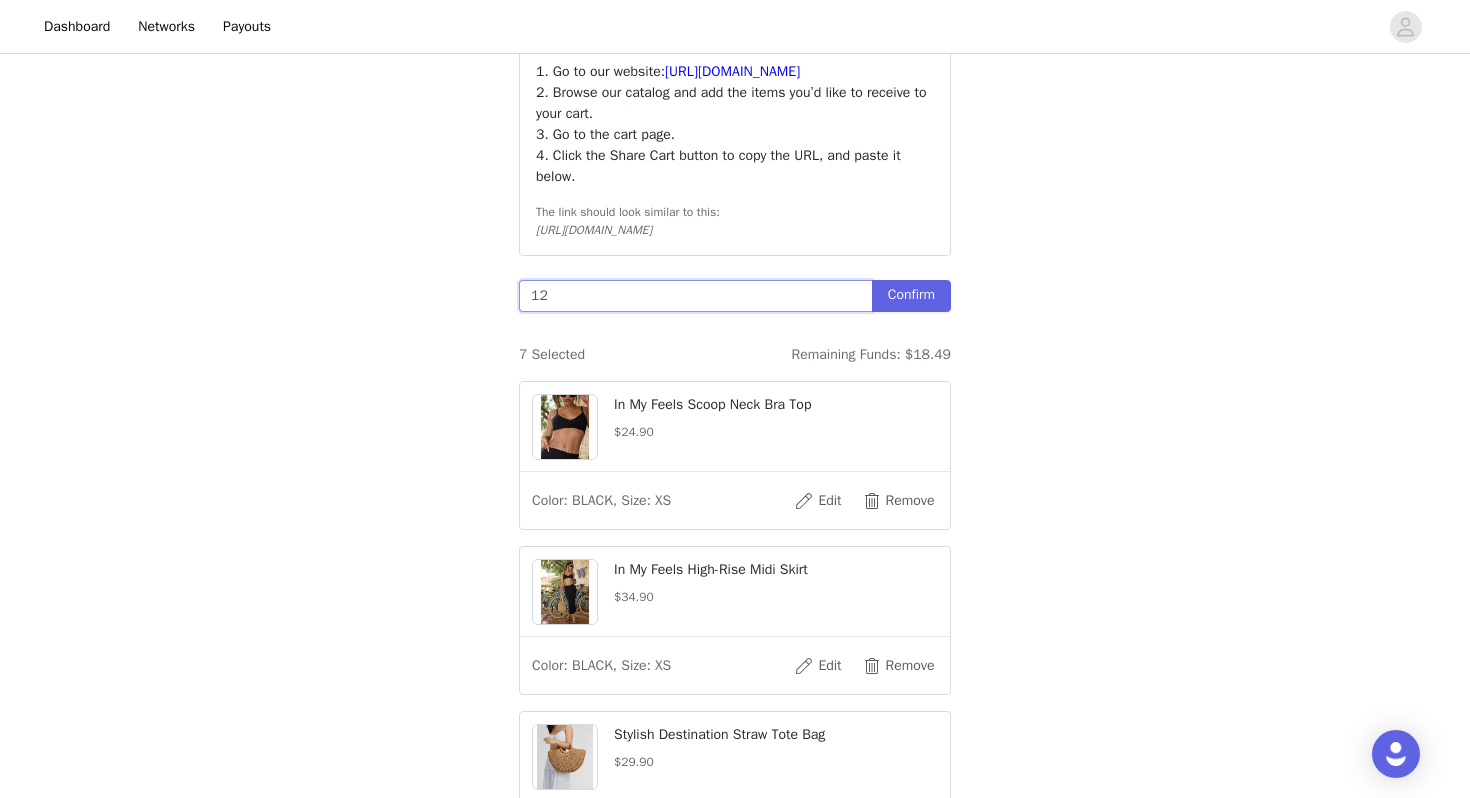 type on "1" 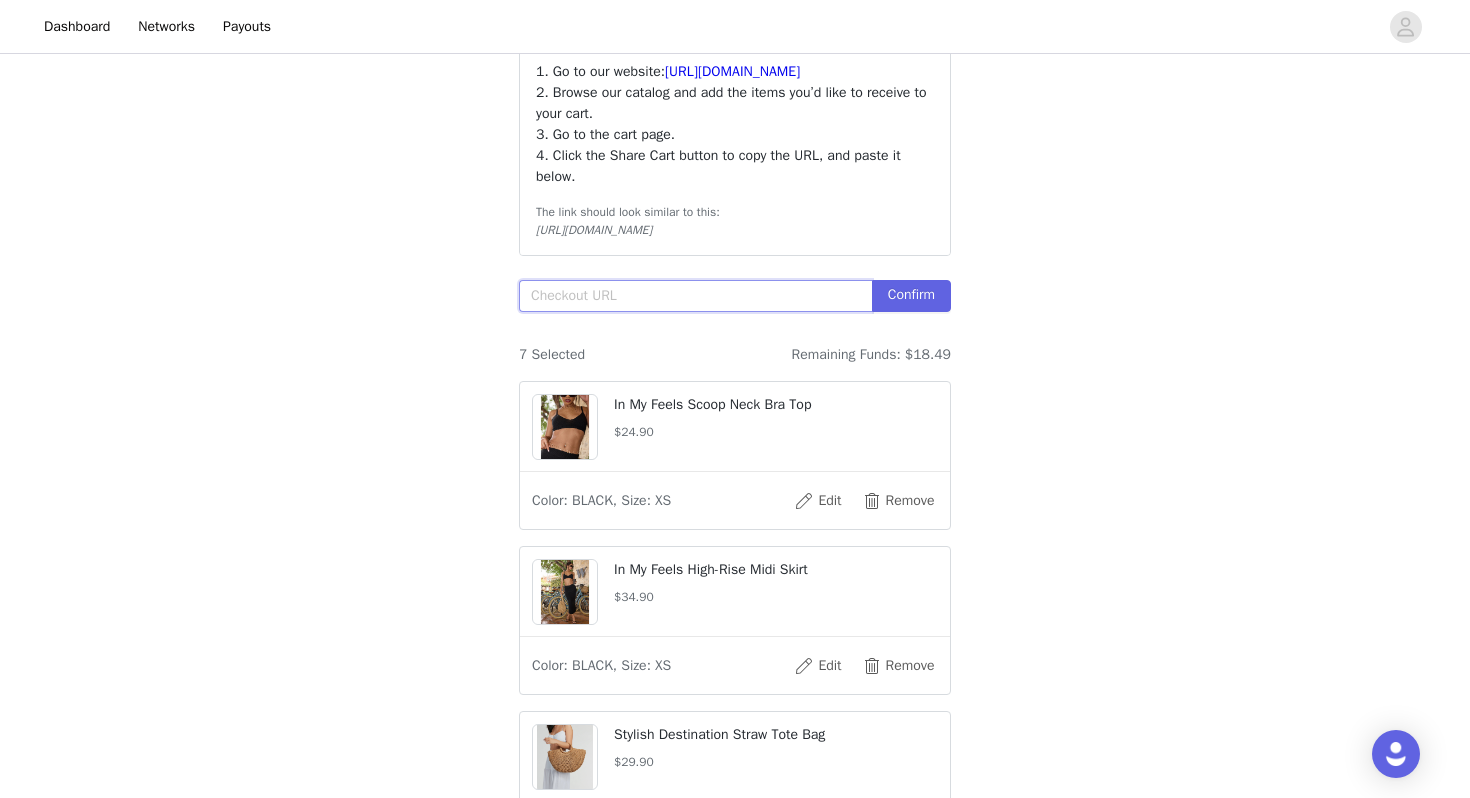 paste on "[URL][DOMAIN_NAME]" 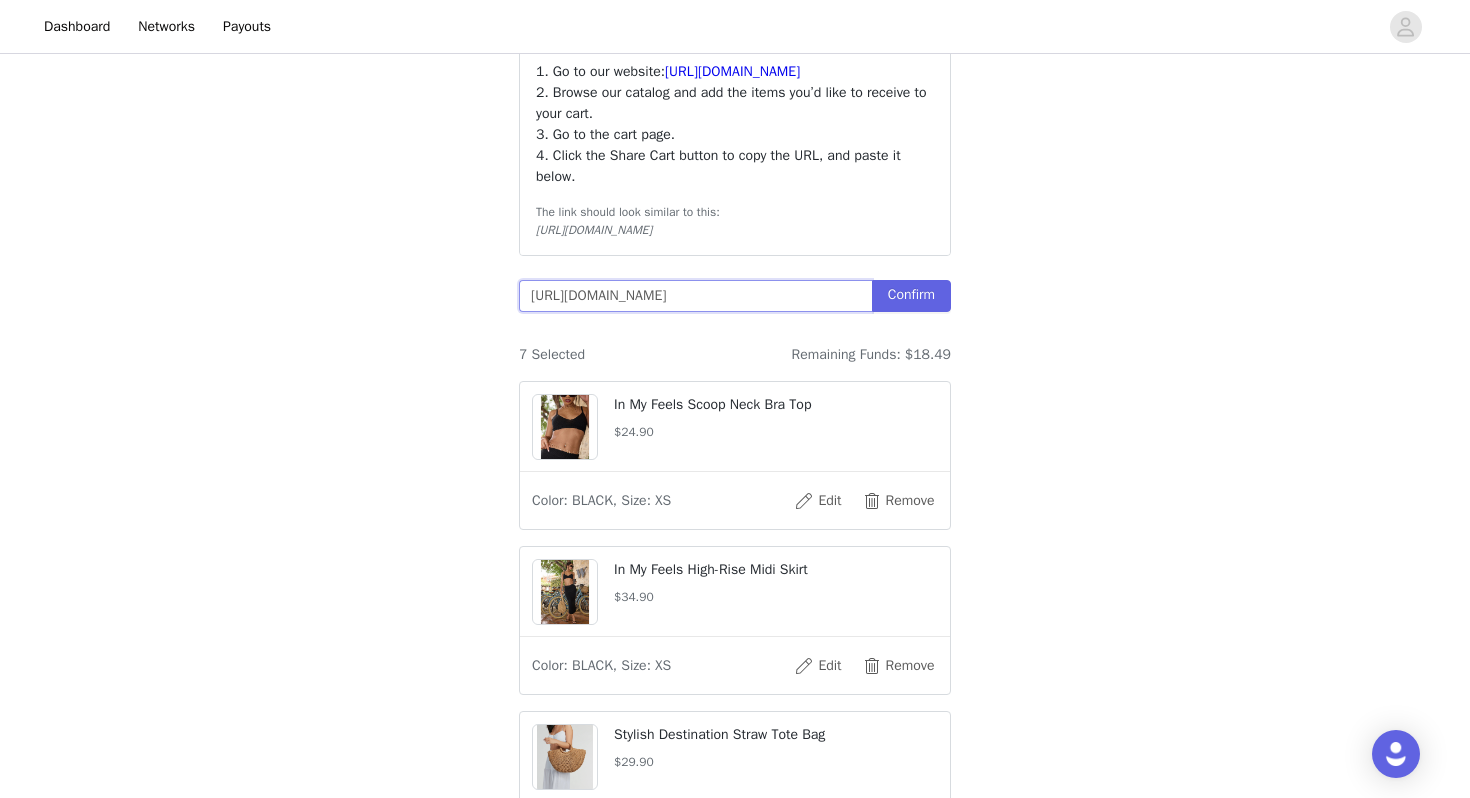 type on "[URL][DOMAIN_NAME]" 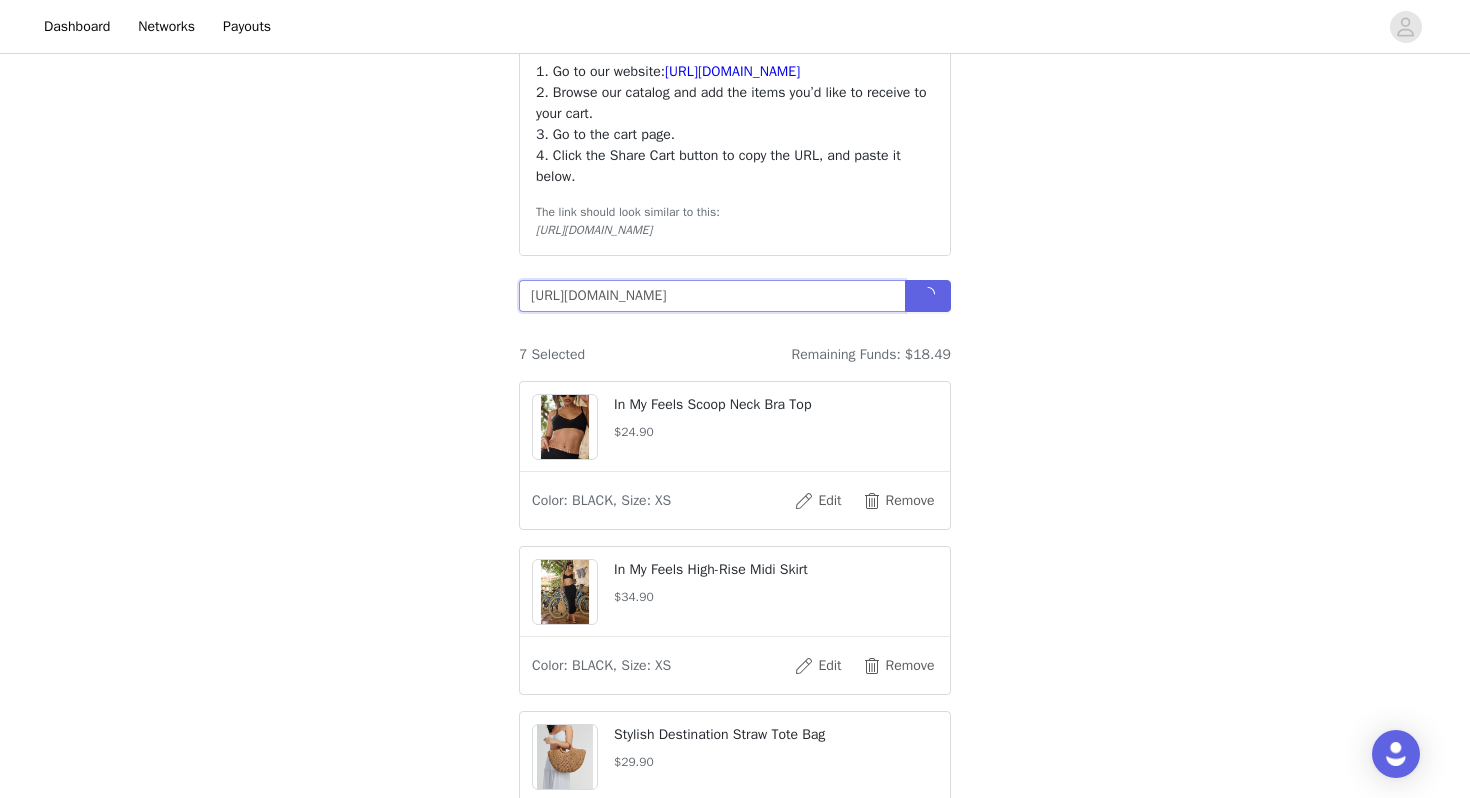 scroll, scrollTop: 0, scrollLeft: 828, axis: horizontal 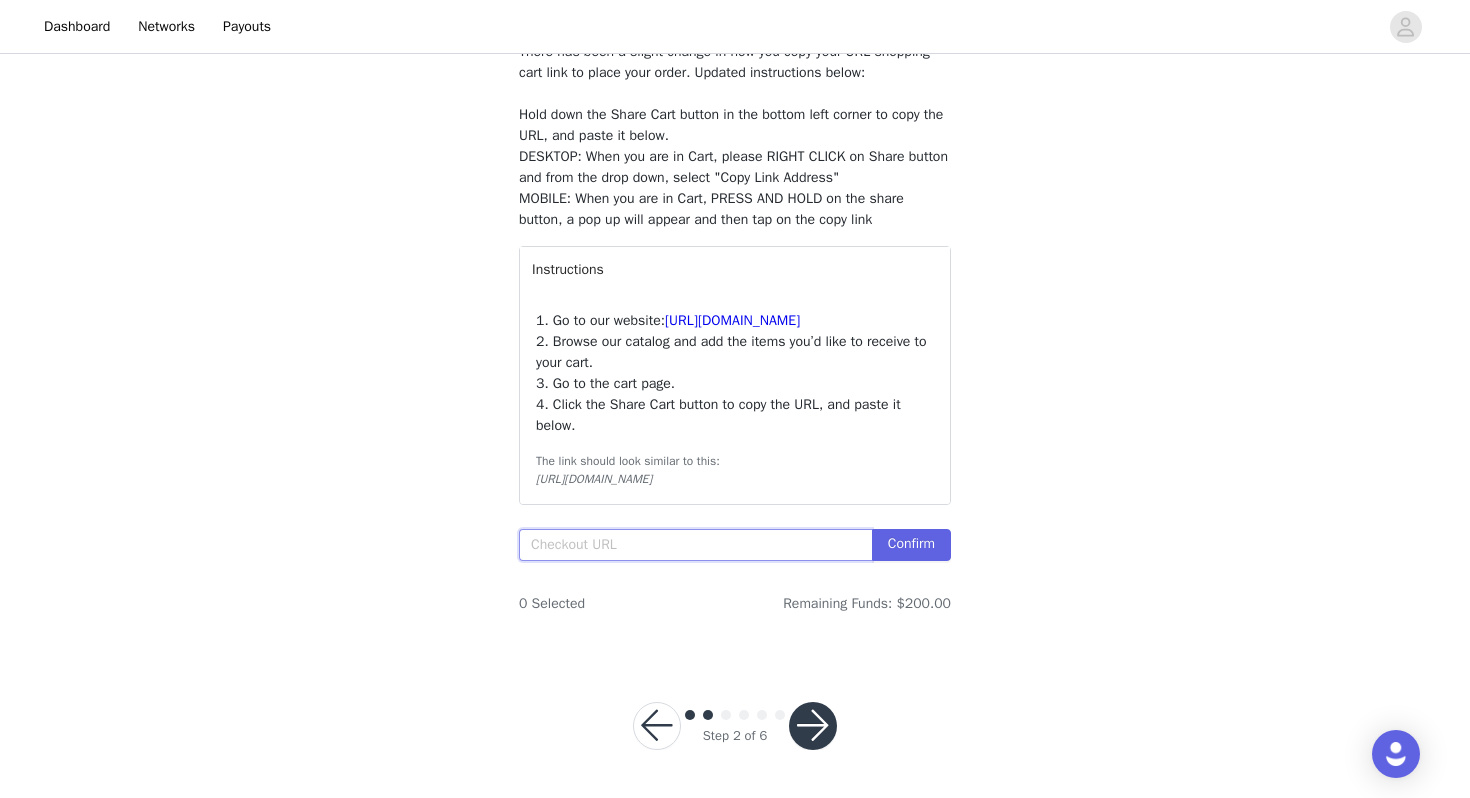 click at bounding box center (695, 545) 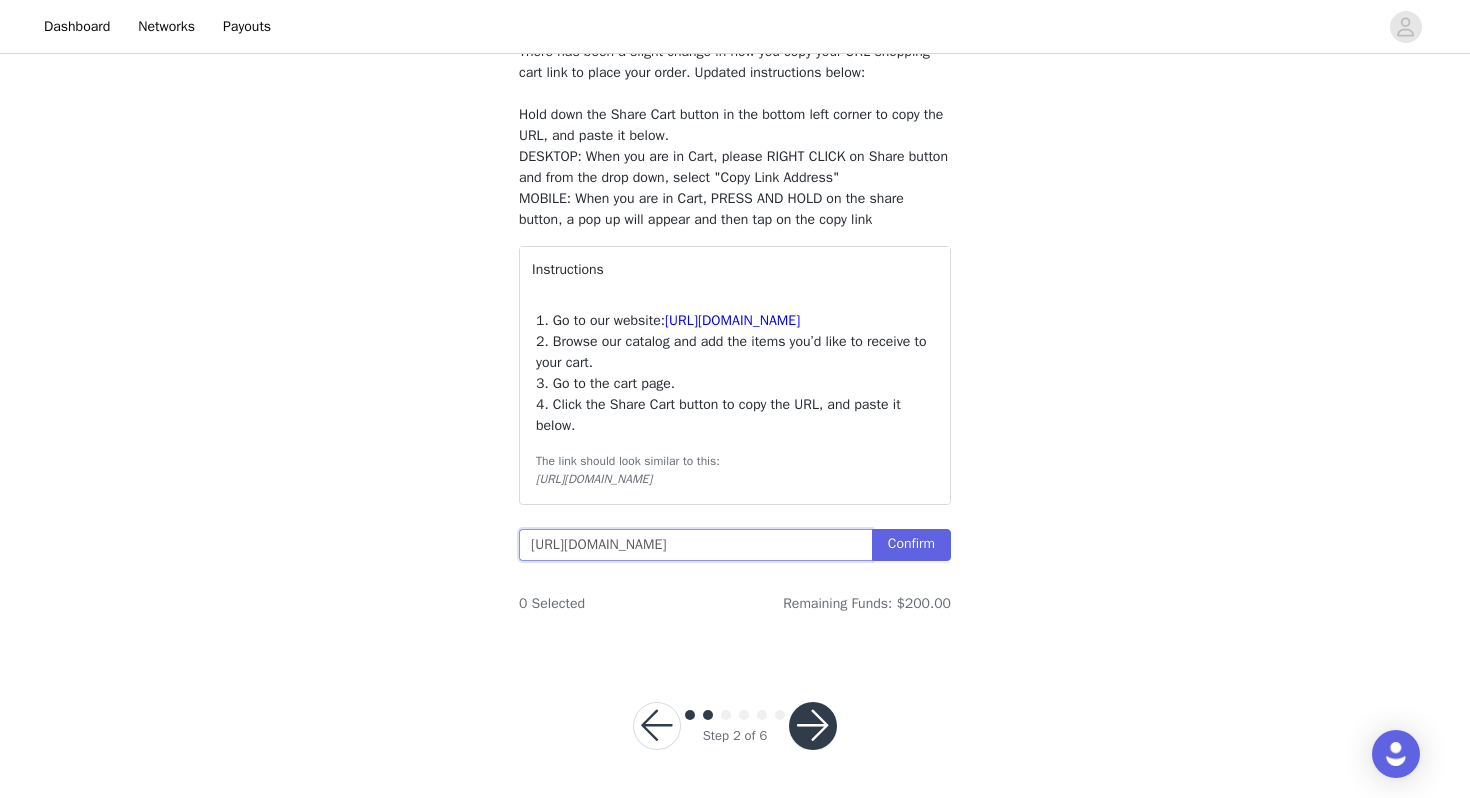 scroll, scrollTop: 0, scrollLeft: 865, axis: horizontal 